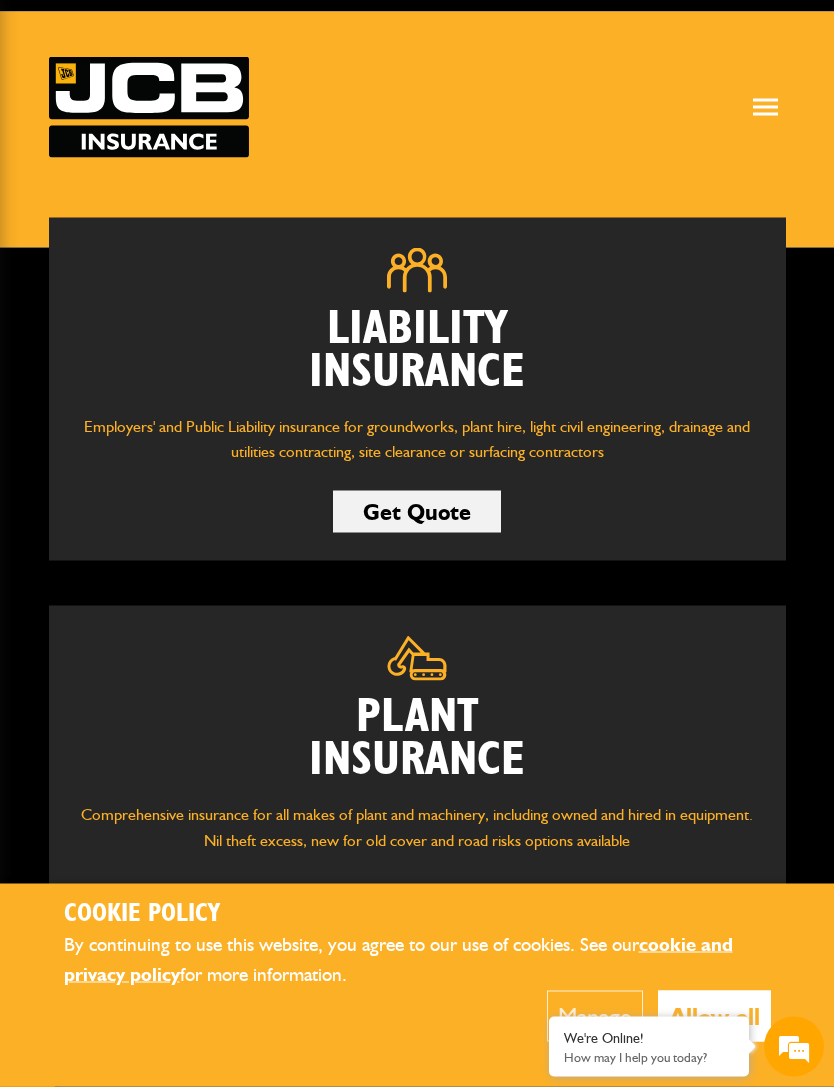 scroll, scrollTop: 95, scrollLeft: 0, axis: vertical 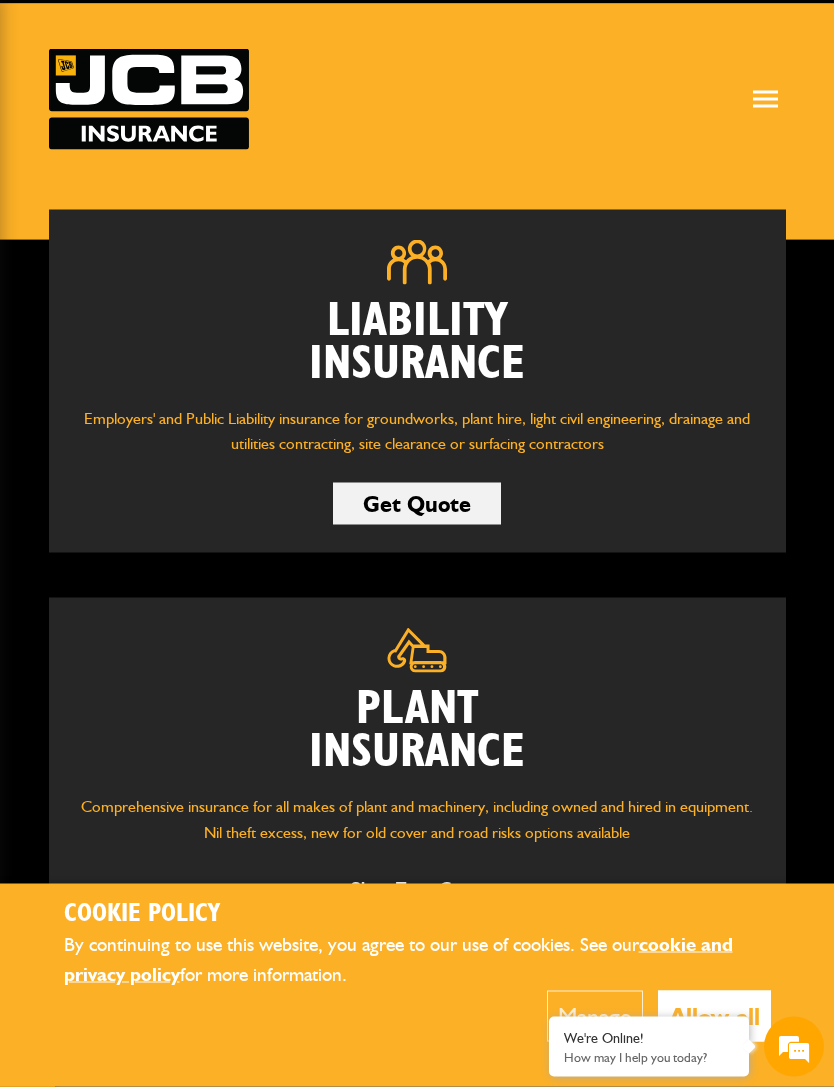 click on "Allow all" at bounding box center [714, 1016] 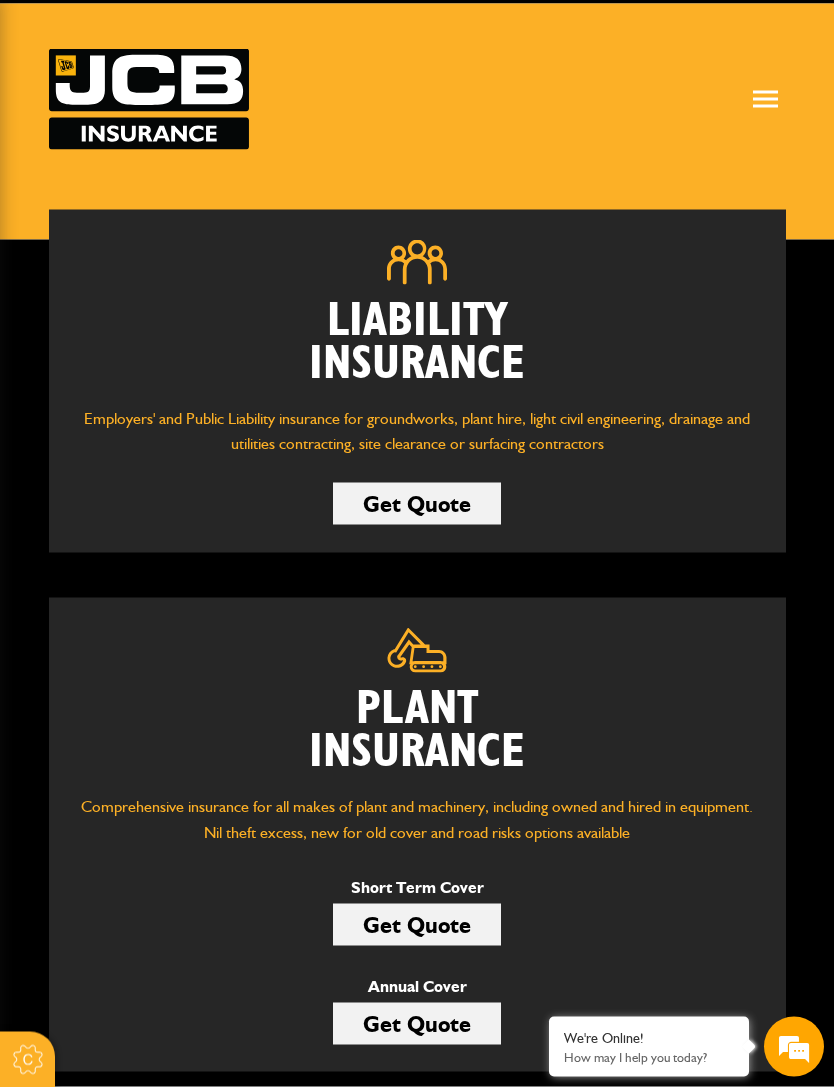 scroll, scrollTop: 96, scrollLeft: 0, axis: vertical 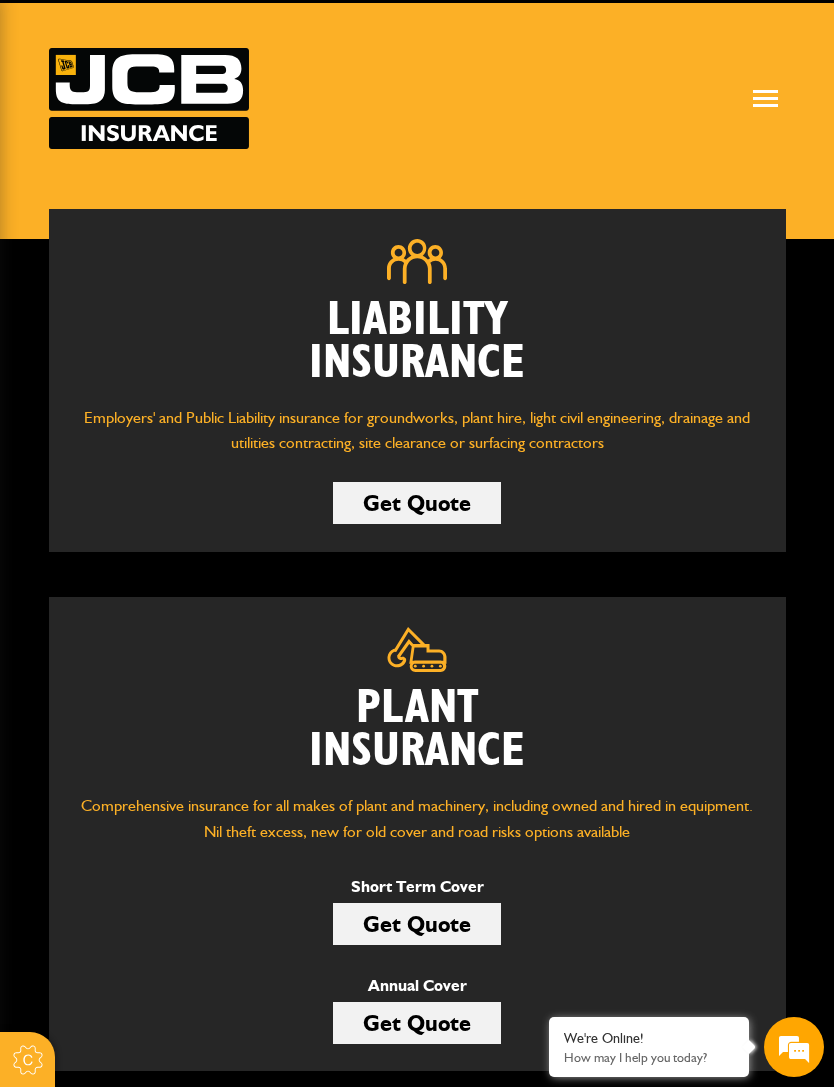 click on "Get Quote" at bounding box center [417, 1023] 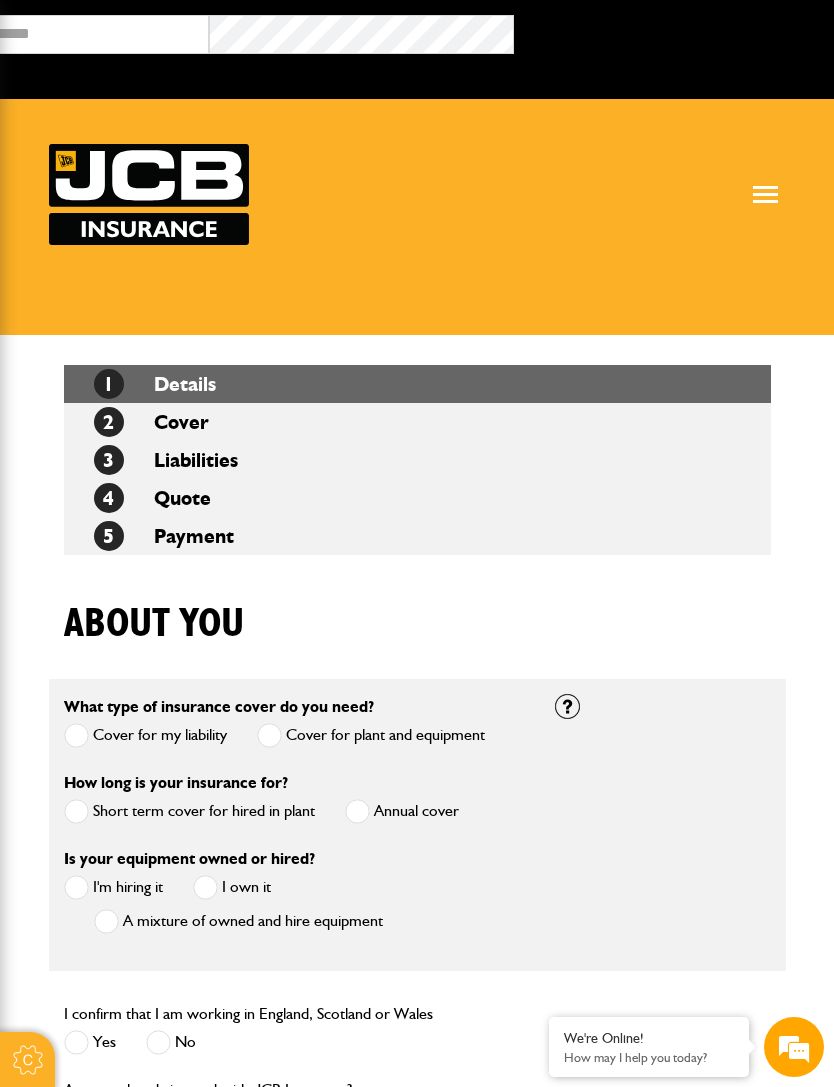 scroll, scrollTop: 0, scrollLeft: 0, axis: both 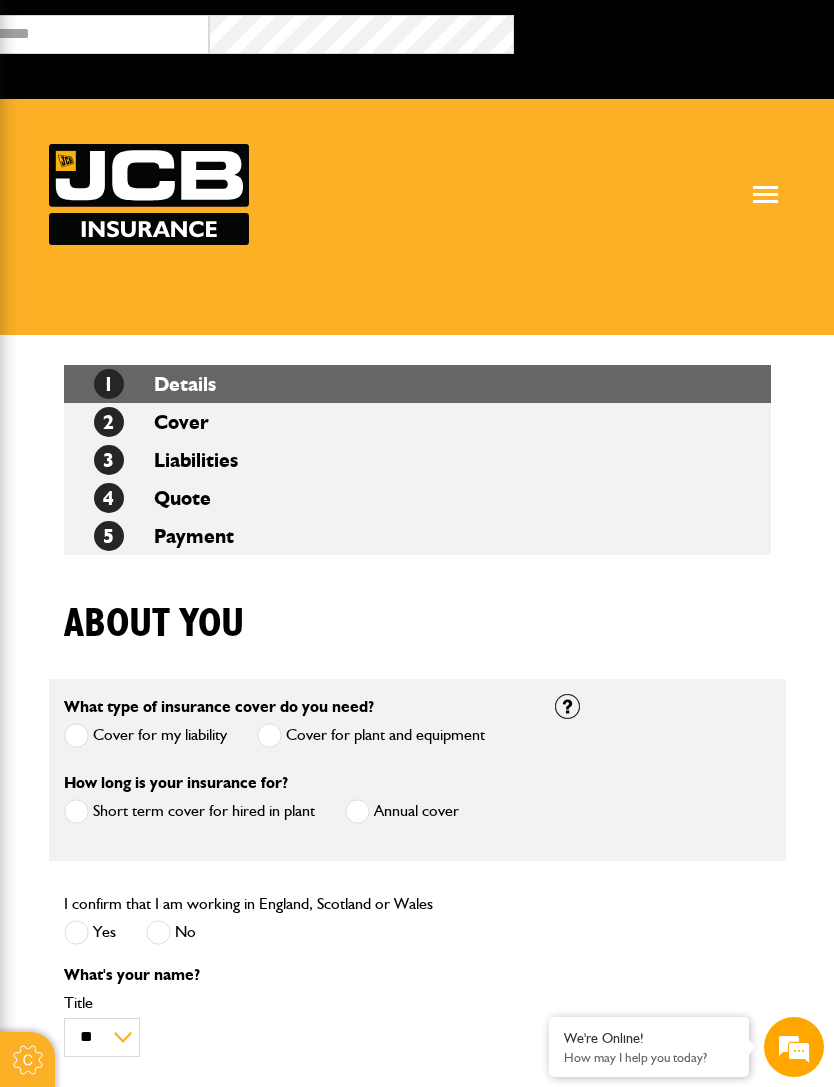 click at bounding box center [76, 932] 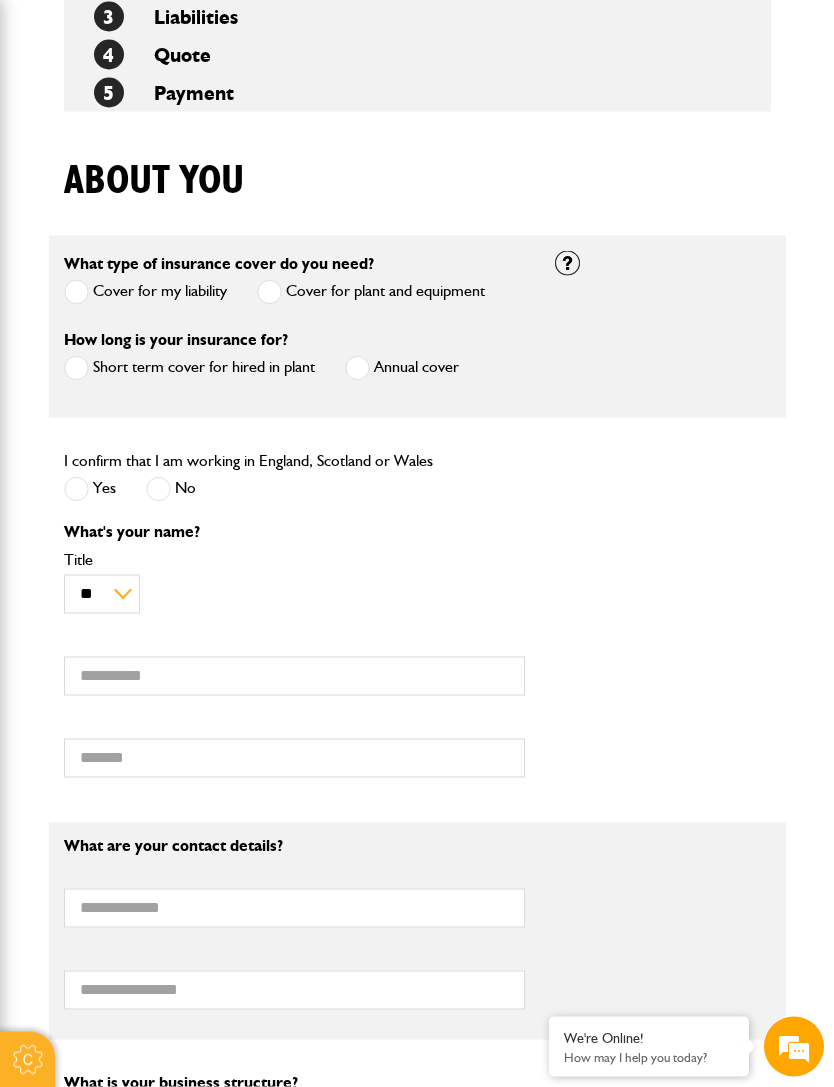 scroll, scrollTop: 445, scrollLeft: 0, axis: vertical 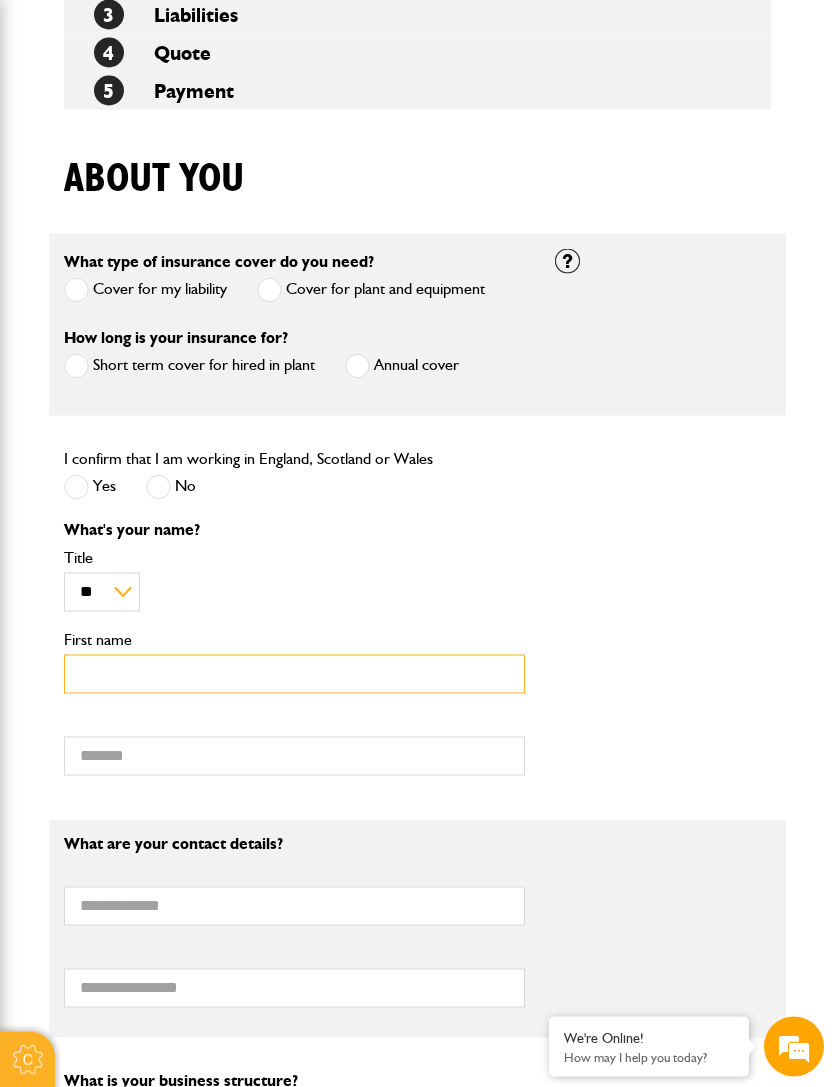 click on "First name" at bounding box center [294, 674] 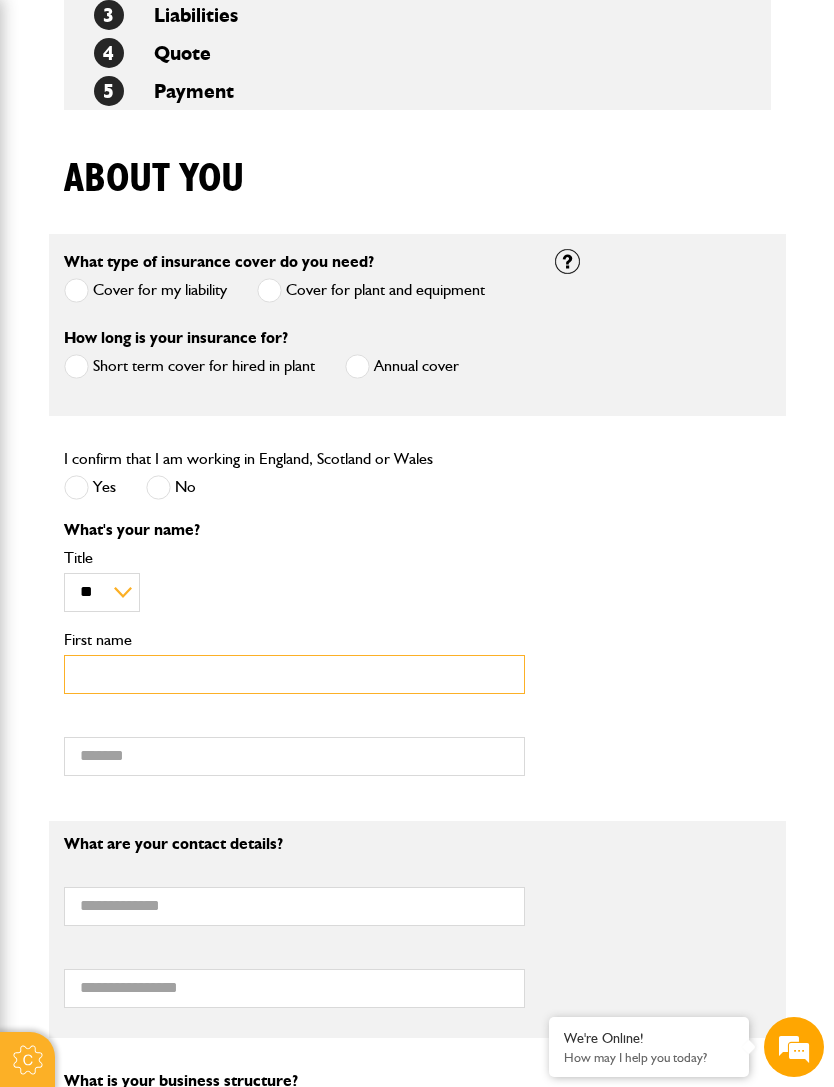 type on "*****" 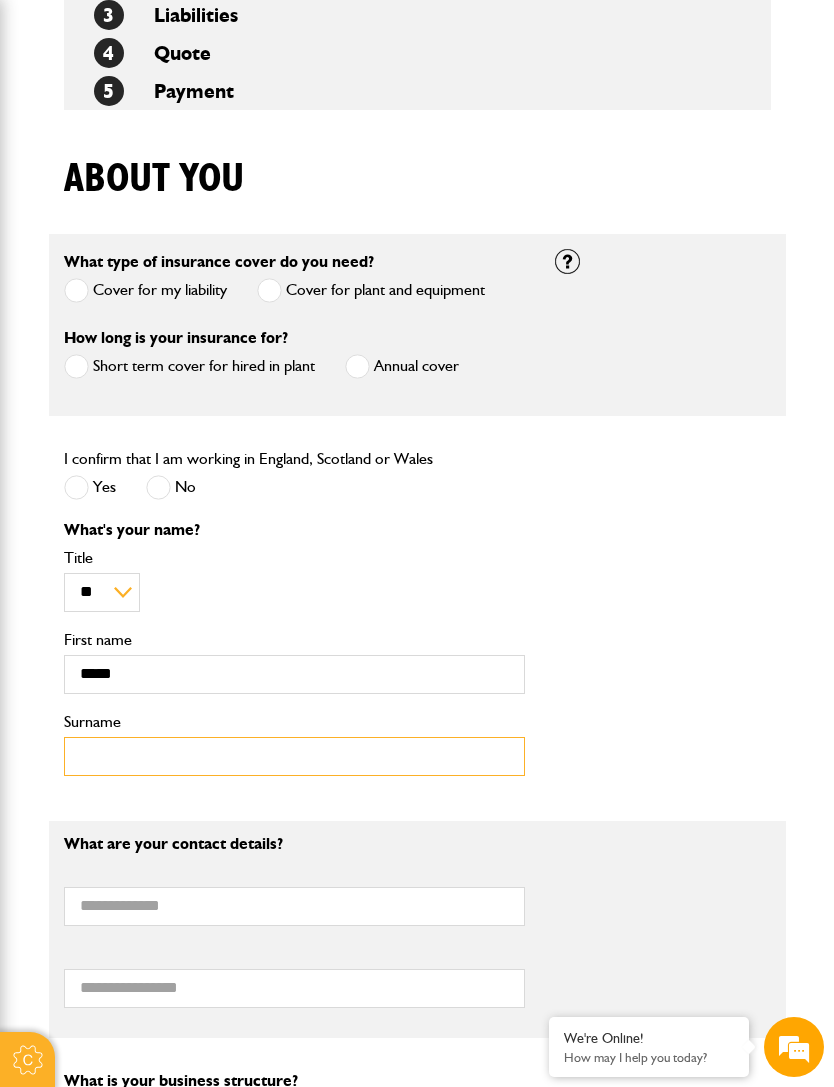 type on "*****" 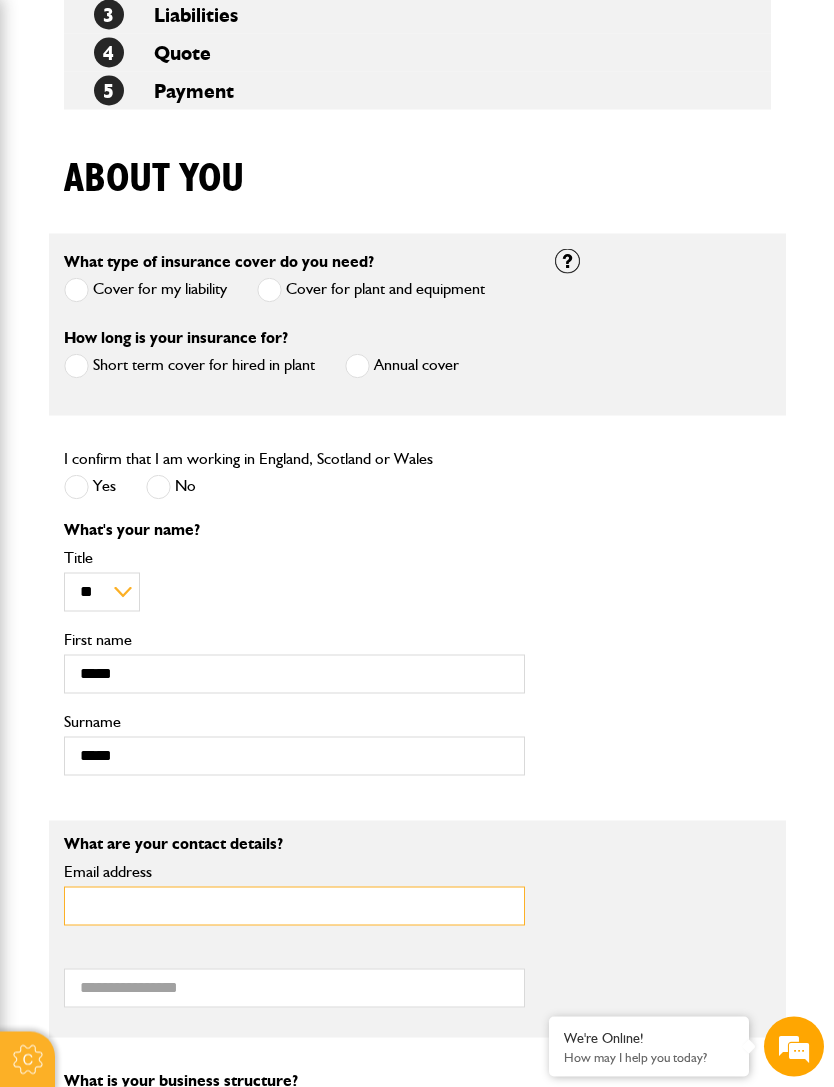 click on "[EMAIL ADDRESS]" at bounding box center (294, 906) 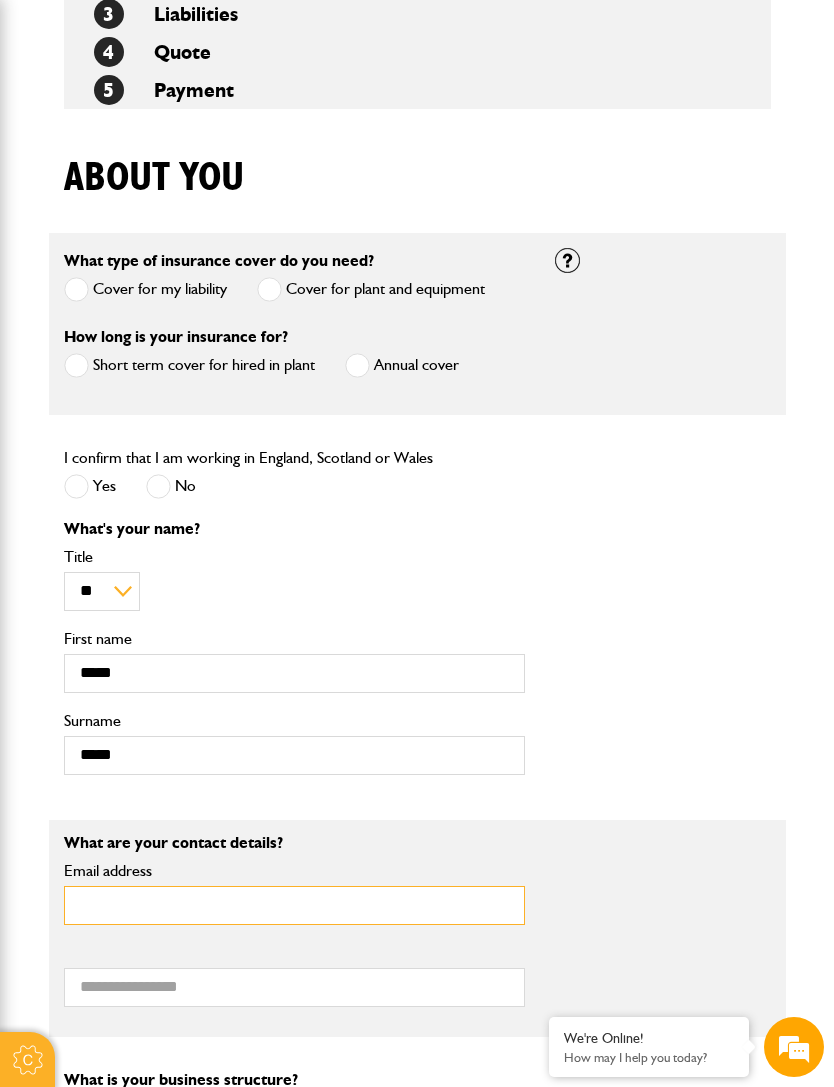 scroll, scrollTop: 608, scrollLeft: 0, axis: vertical 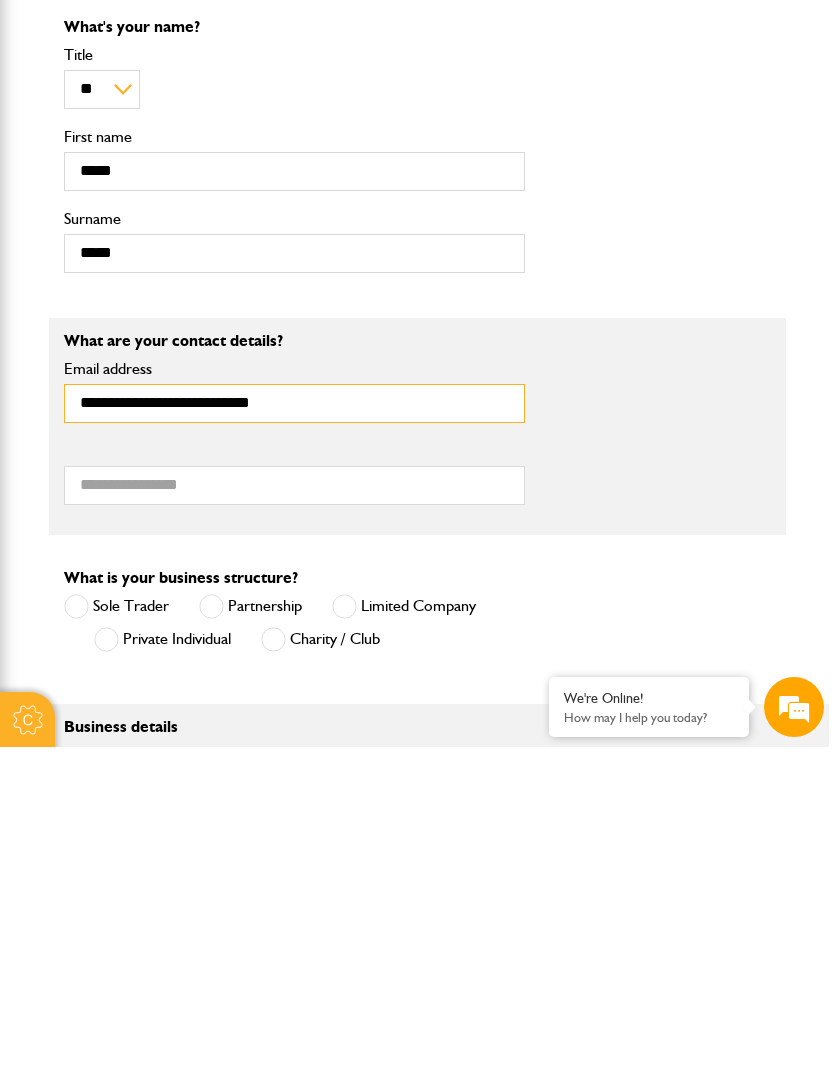 type on "**********" 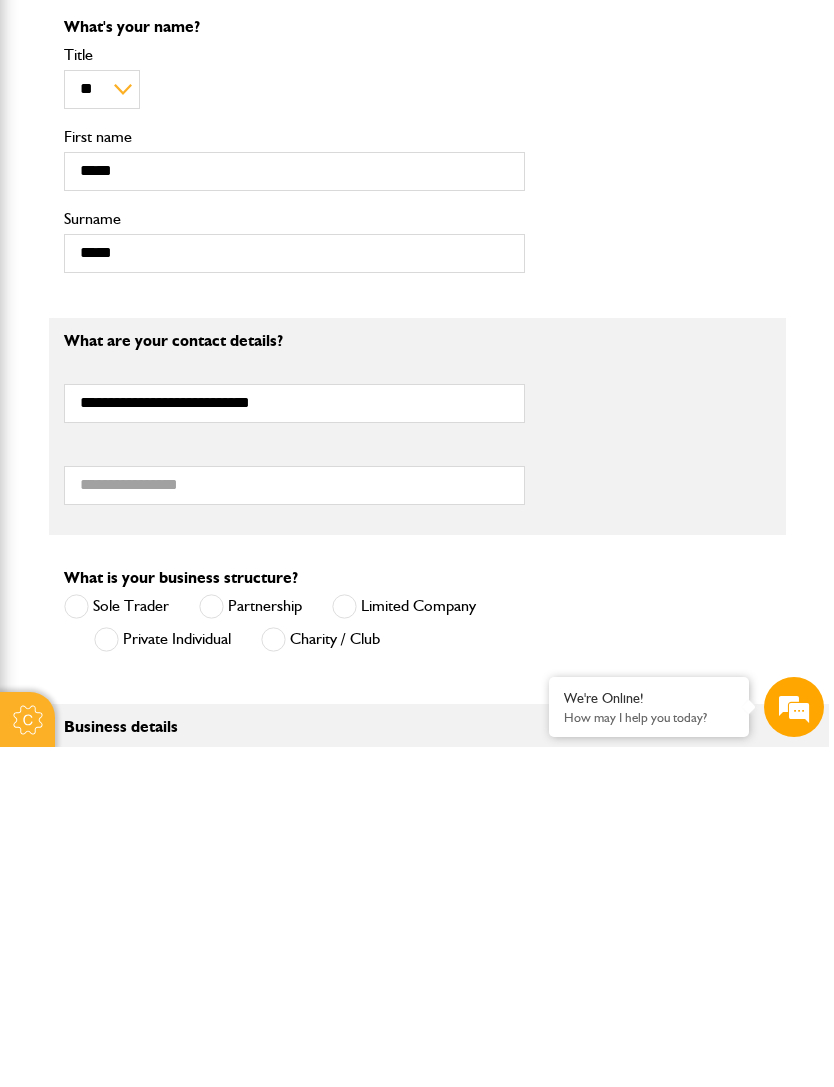 click at bounding box center (344, 946) 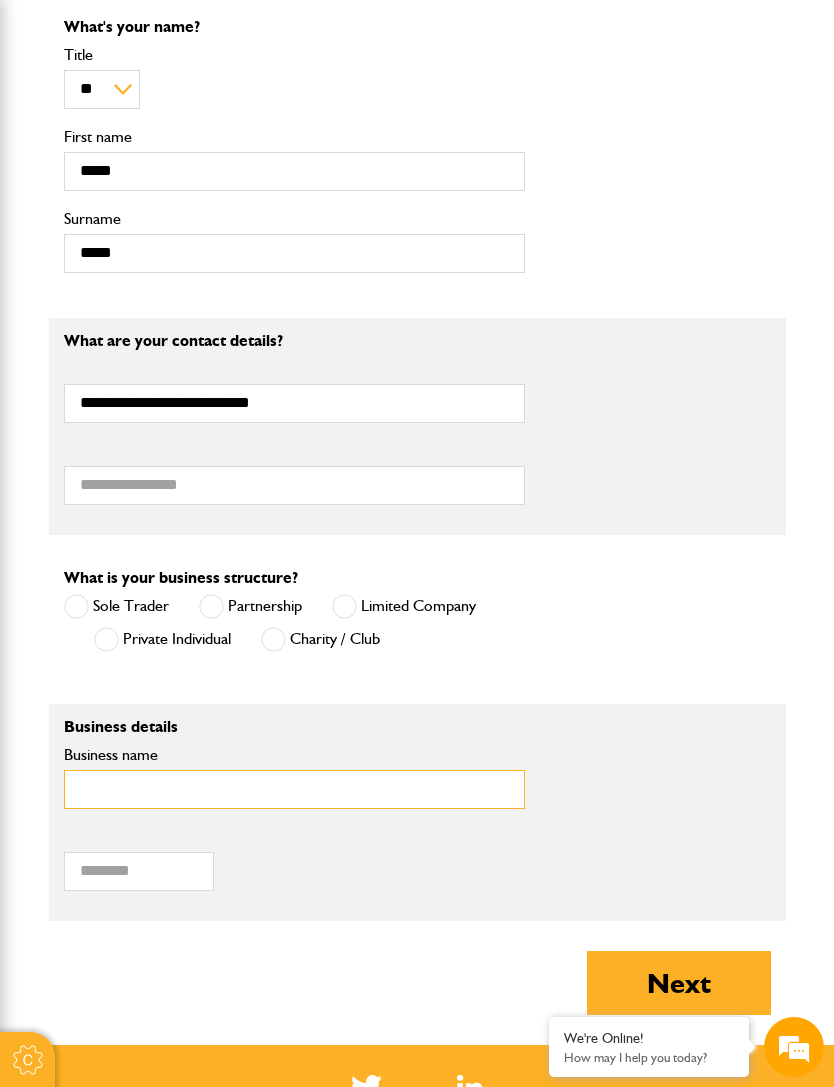 click on "Business name" at bounding box center [294, 789] 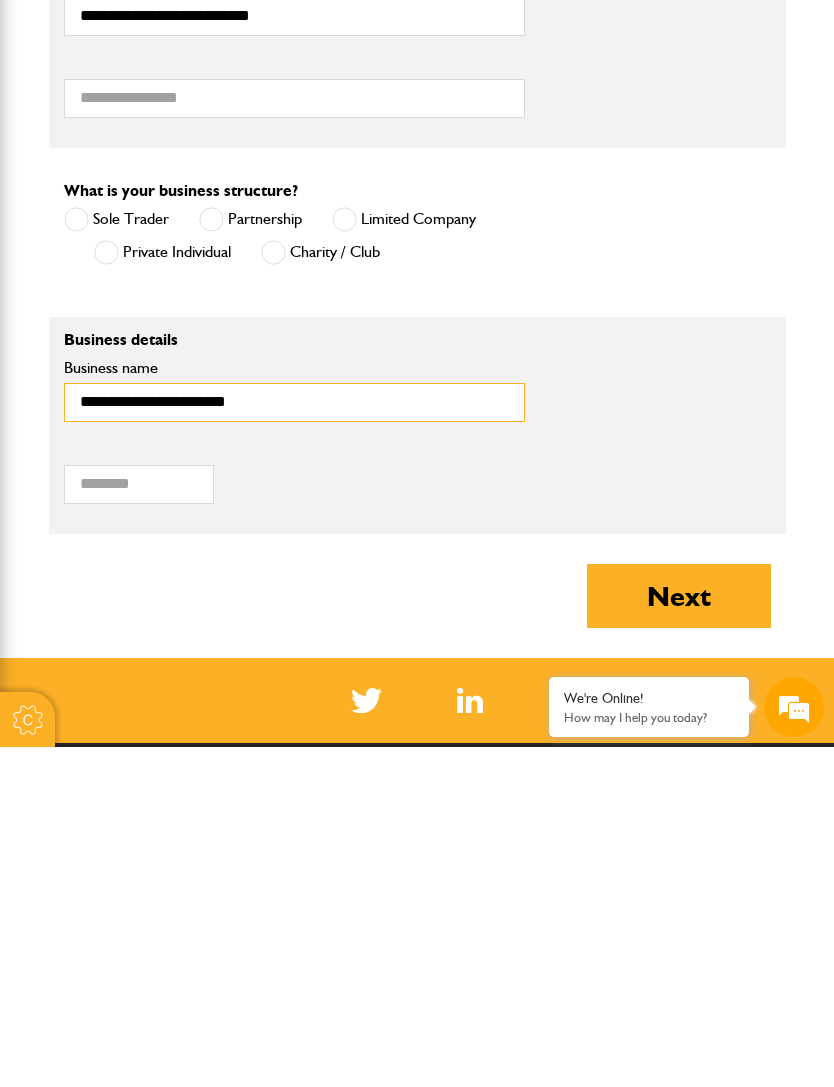 type on "**********" 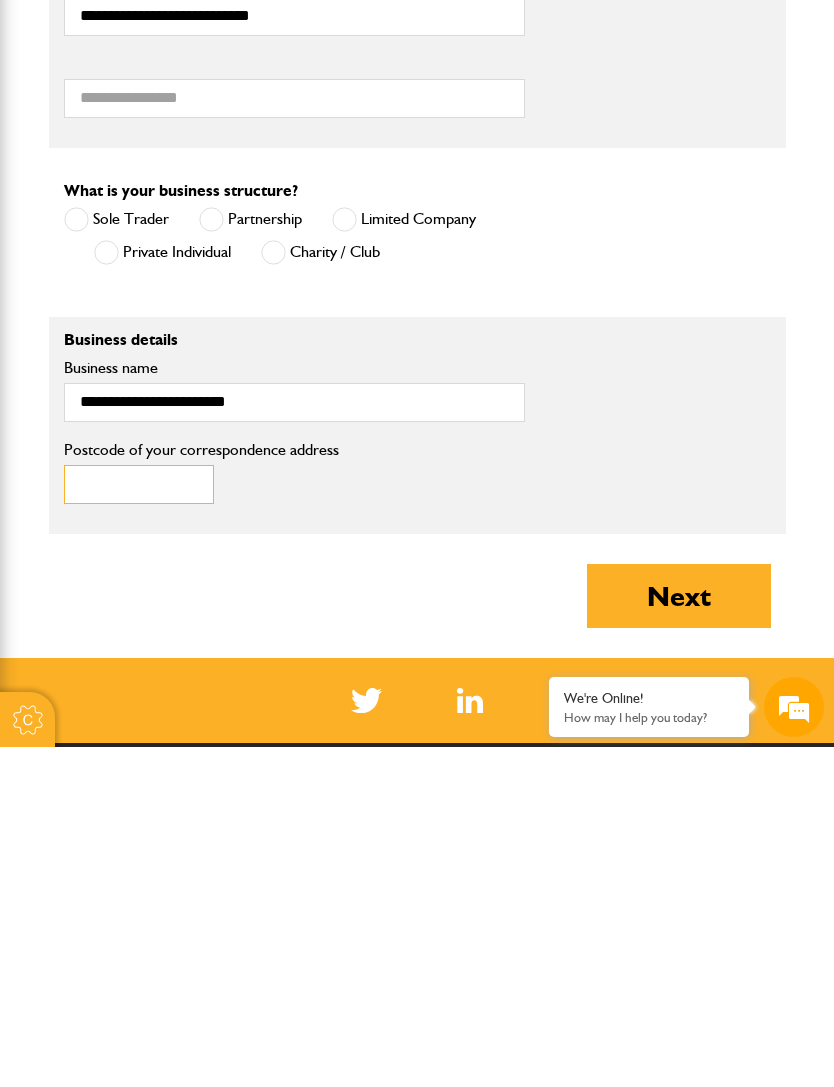 click on "Postcode of your correspondence address" at bounding box center (139, 824) 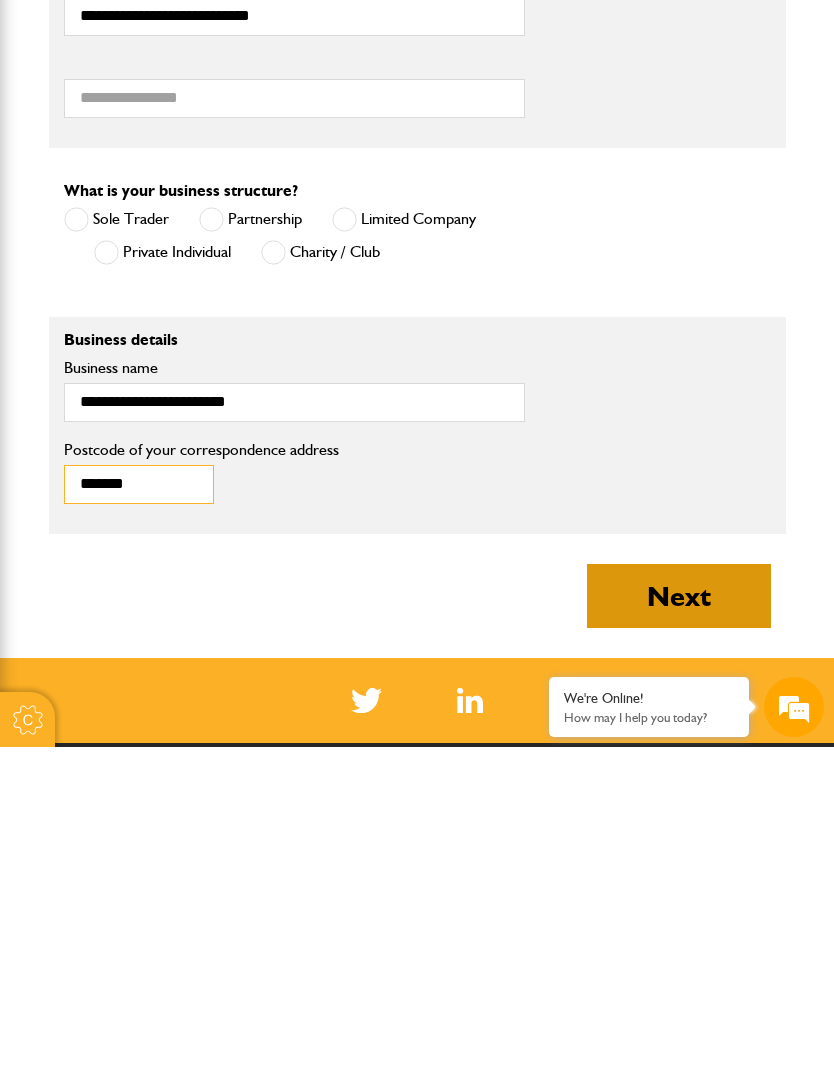 type on "*******" 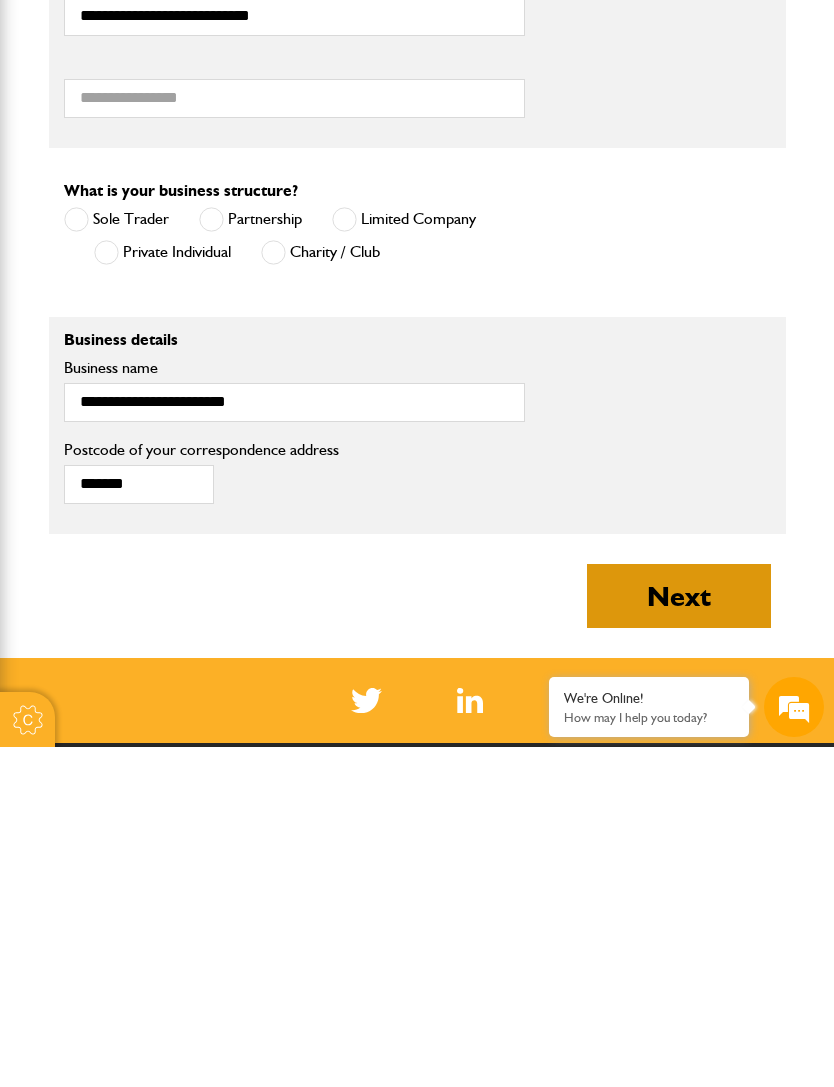 click on "Next" at bounding box center (679, 936) 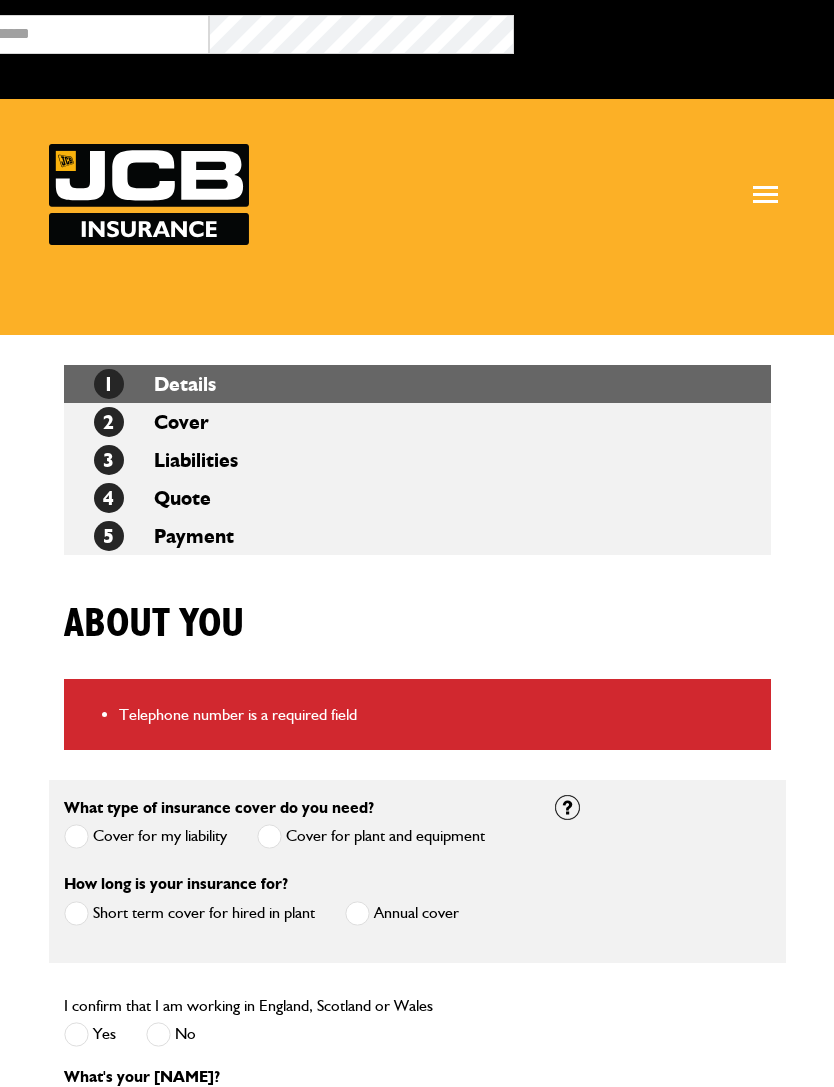 scroll, scrollTop: 0, scrollLeft: 0, axis: both 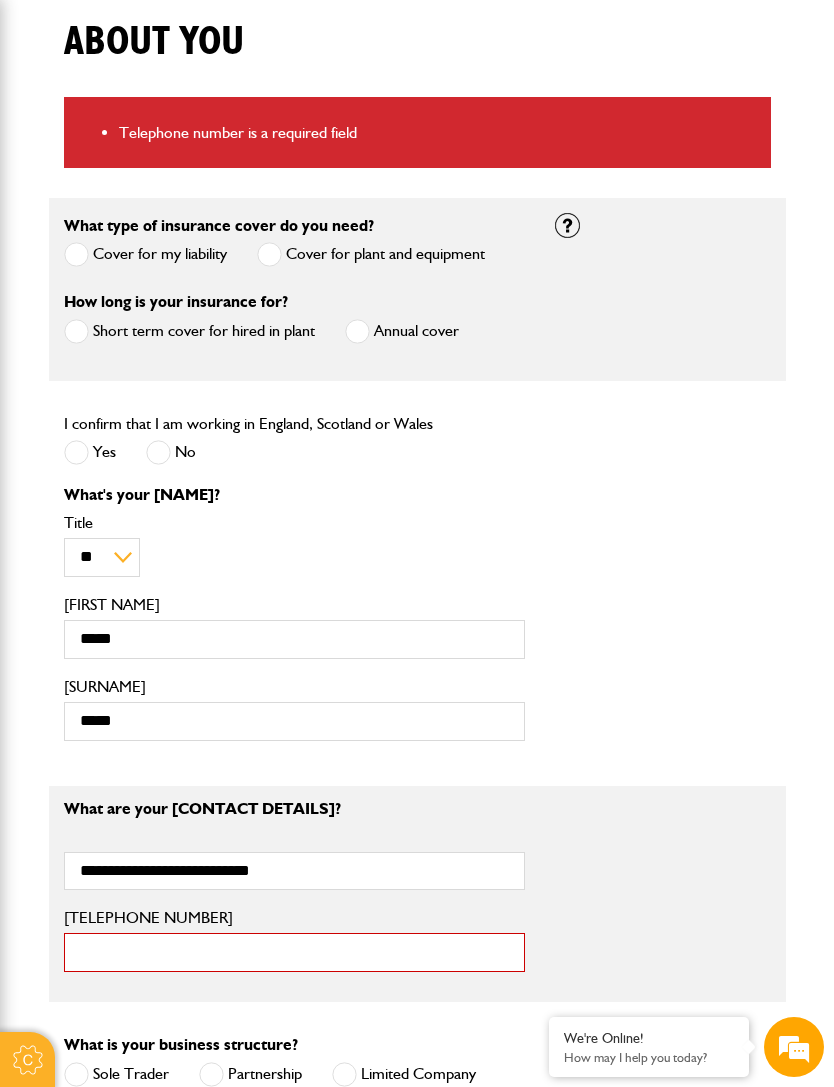 click on "Telephone number" at bounding box center (294, 952) 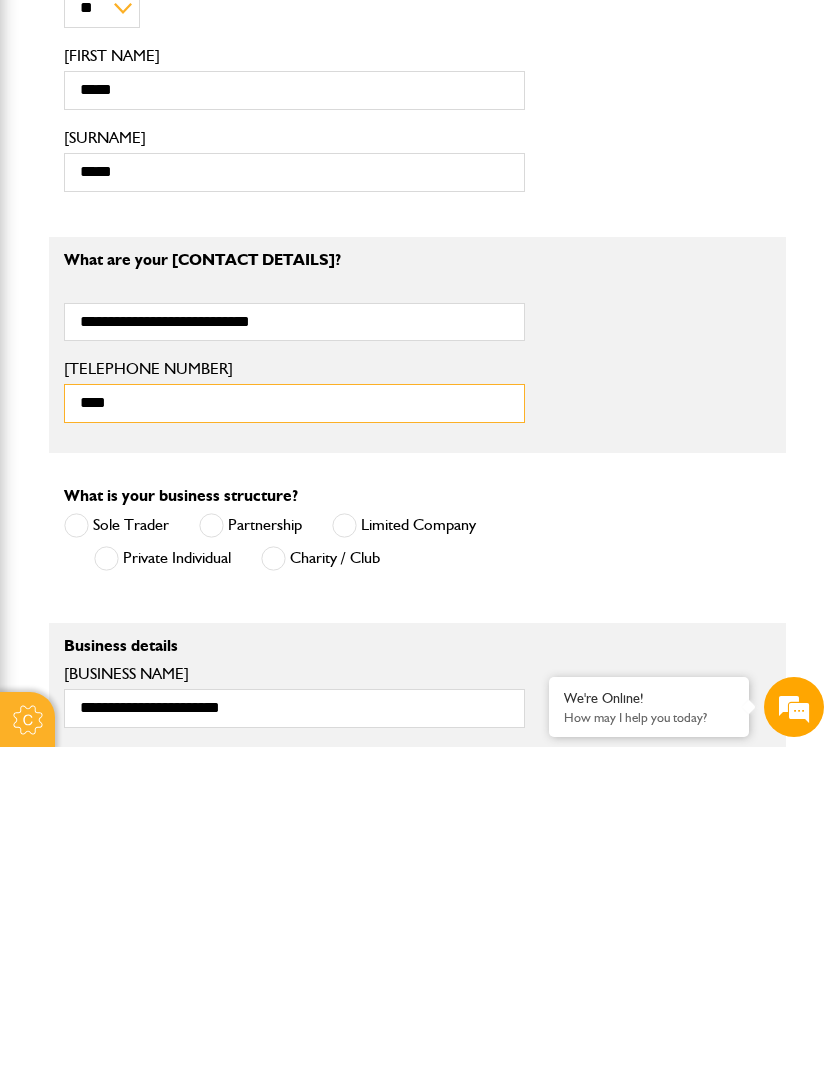 scroll, scrollTop: 0, scrollLeft: 0, axis: both 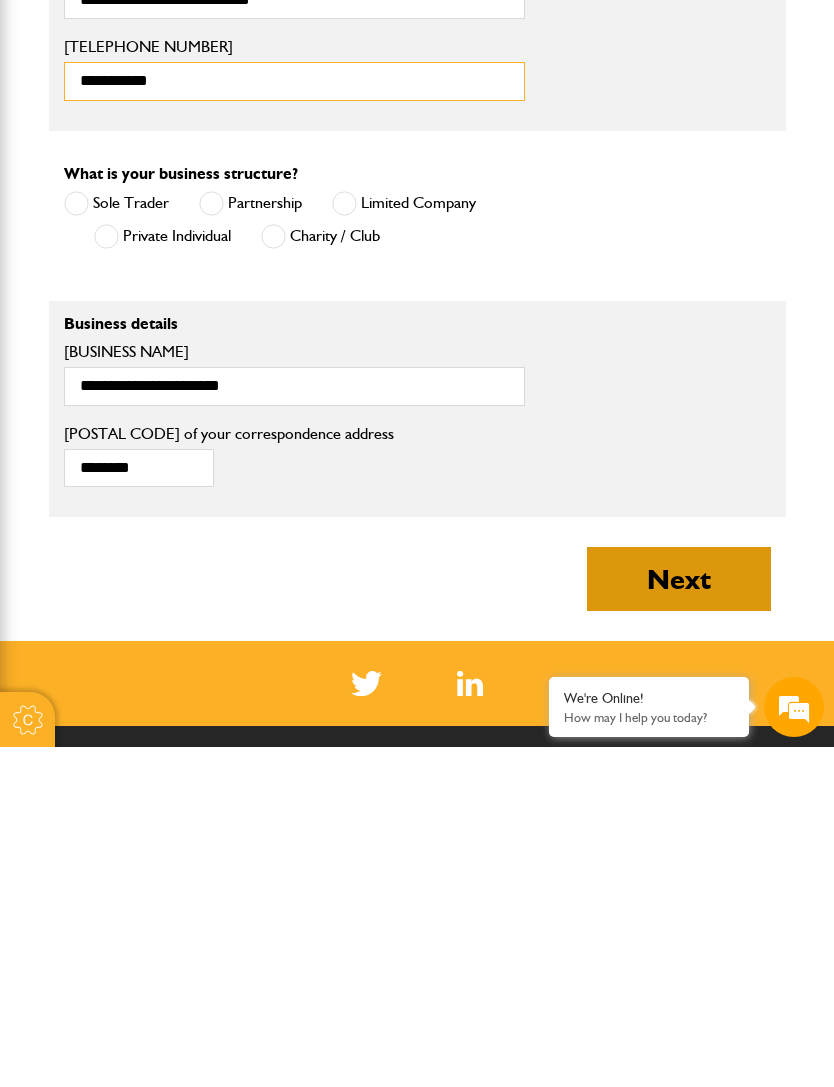 type on "**********" 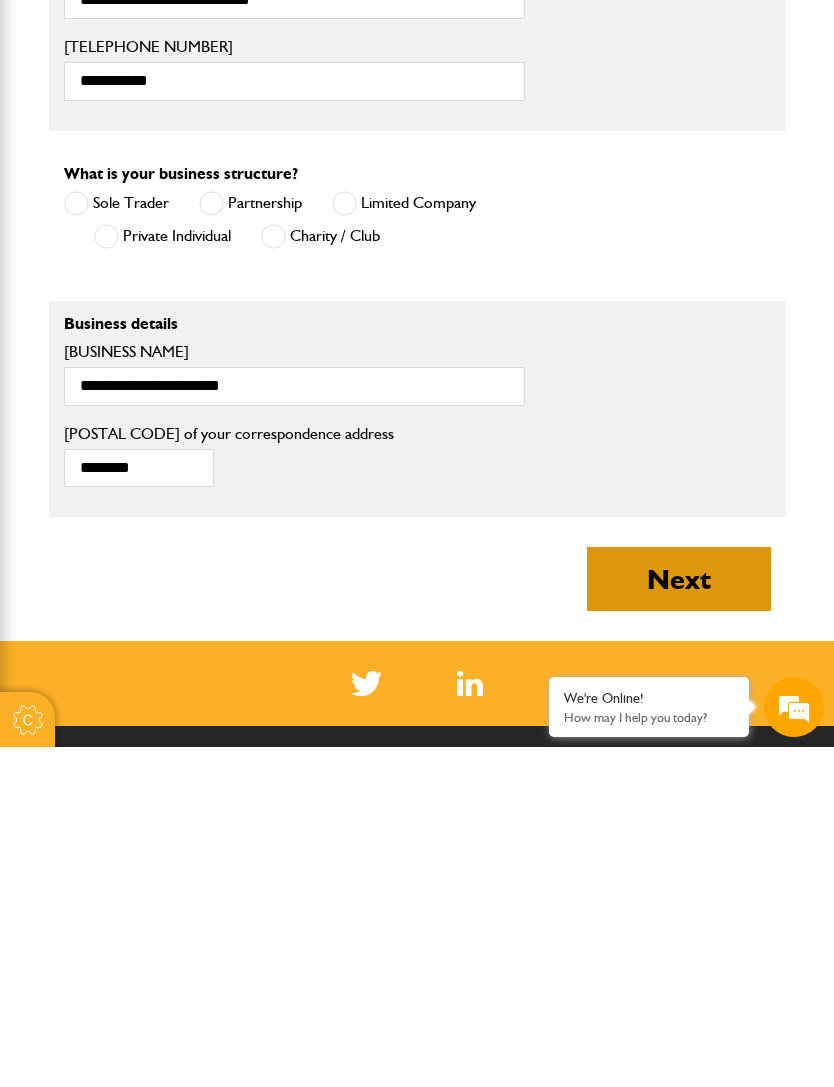 click on "Next" at bounding box center [679, 919] 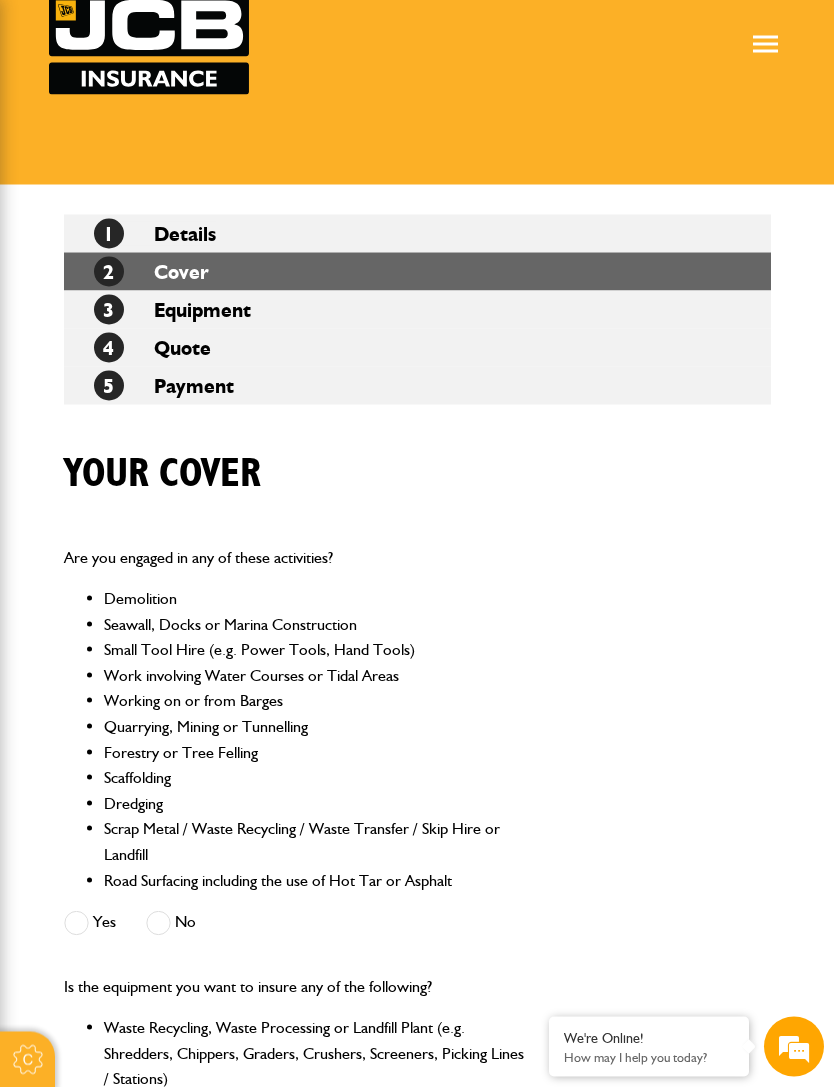 scroll, scrollTop: 164, scrollLeft: 0, axis: vertical 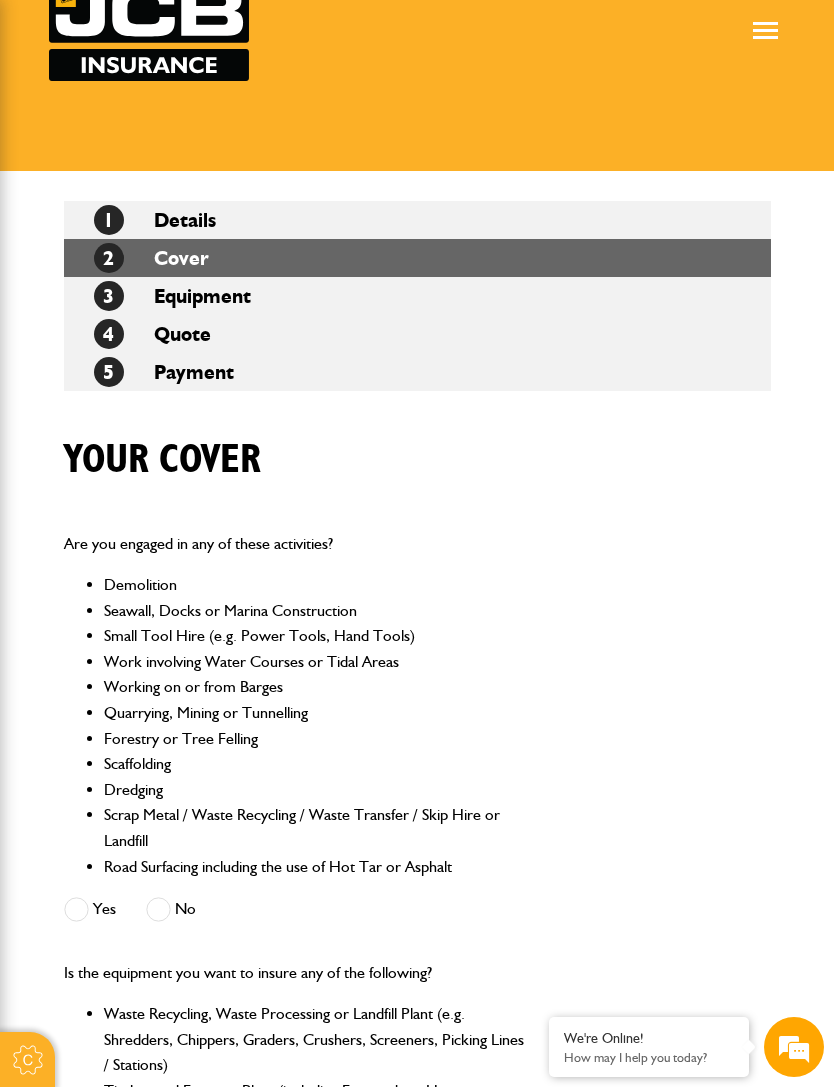 click on "No" at bounding box center (171, 909) 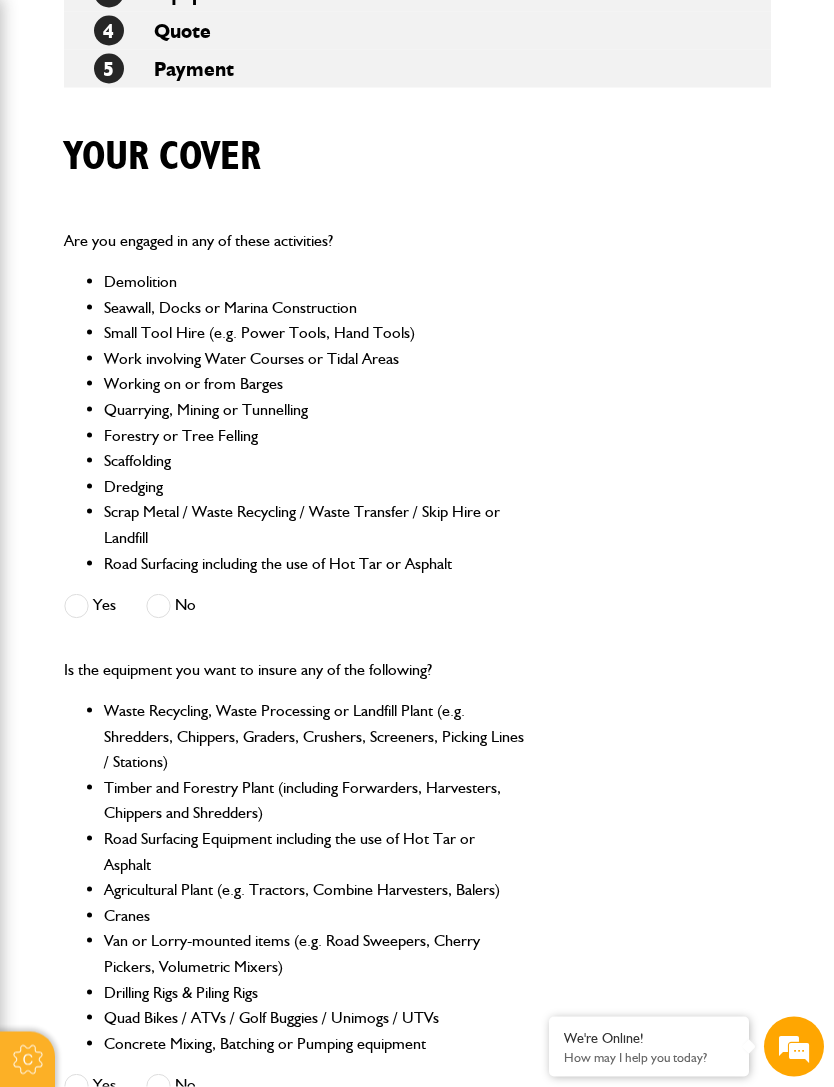 scroll, scrollTop: 468, scrollLeft: 0, axis: vertical 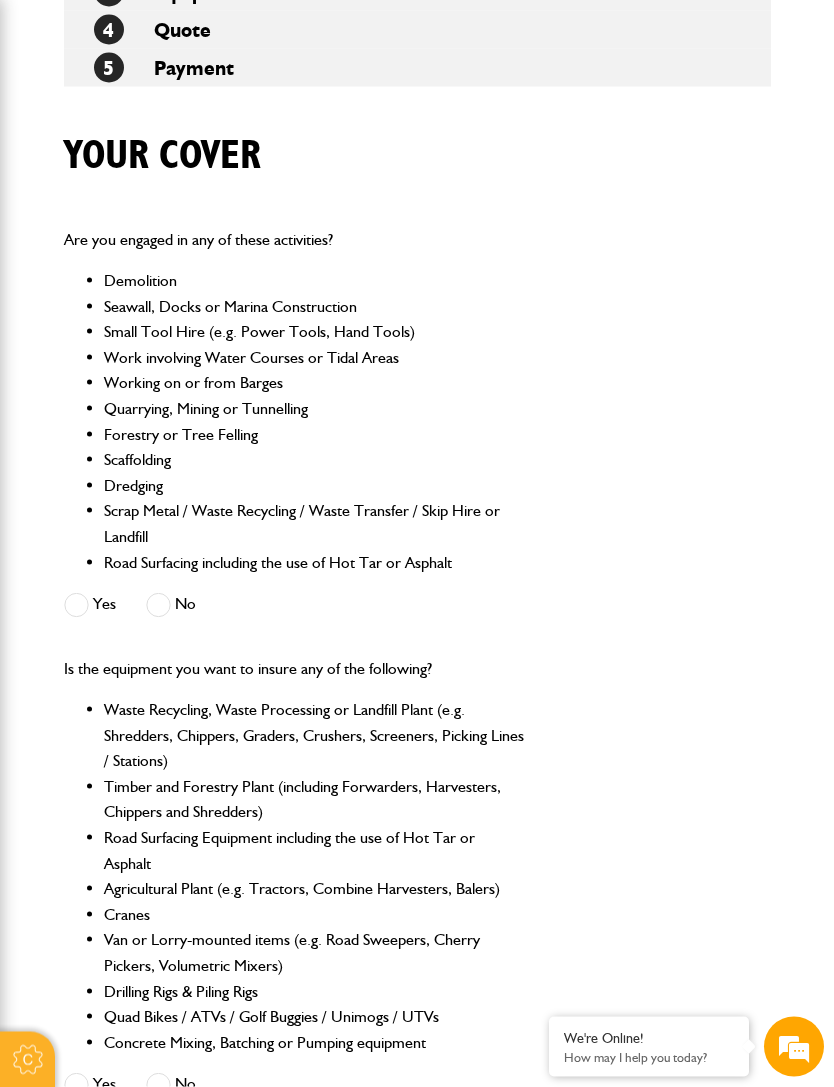 click at bounding box center [158, 1085] 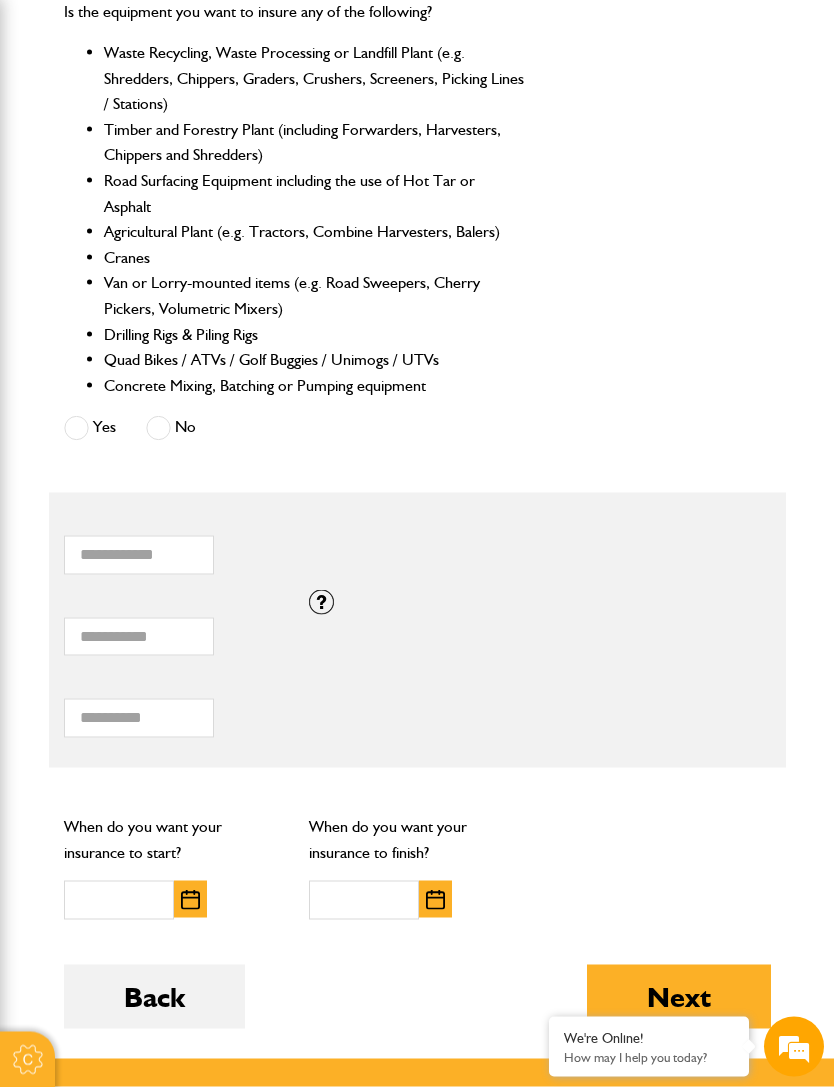 scroll, scrollTop: 1127, scrollLeft: 0, axis: vertical 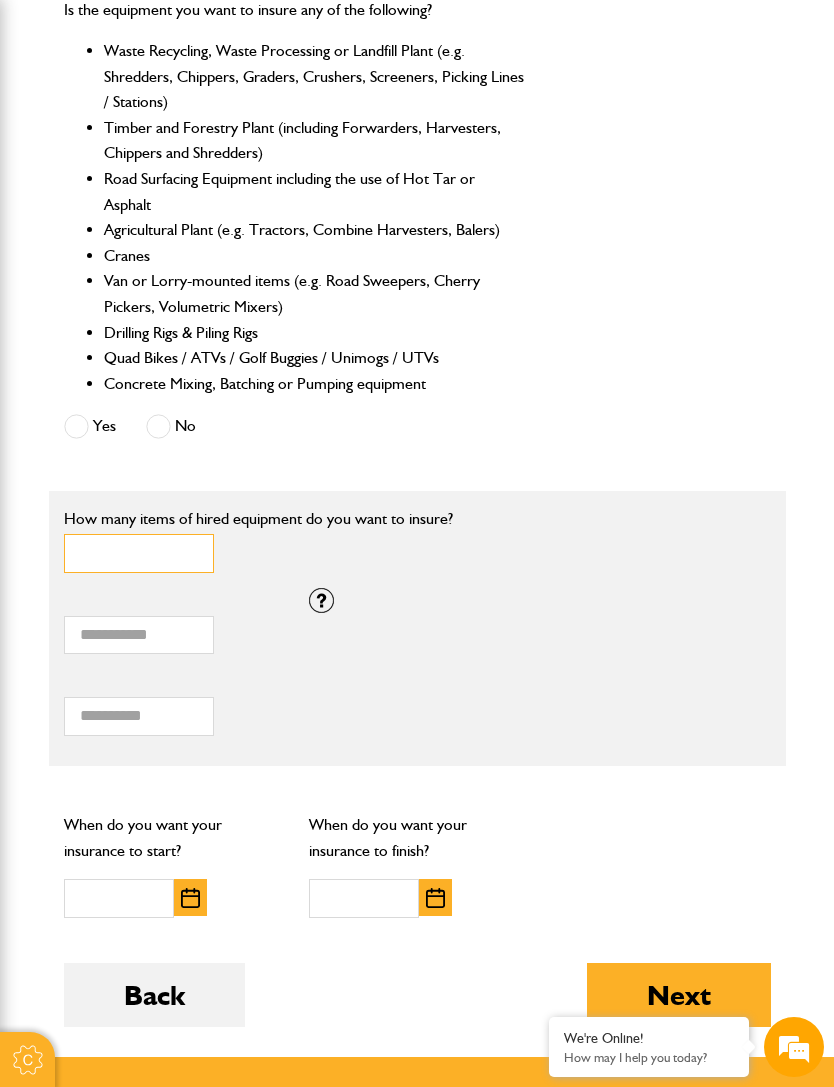 click on "*" at bounding box center (139, 553) 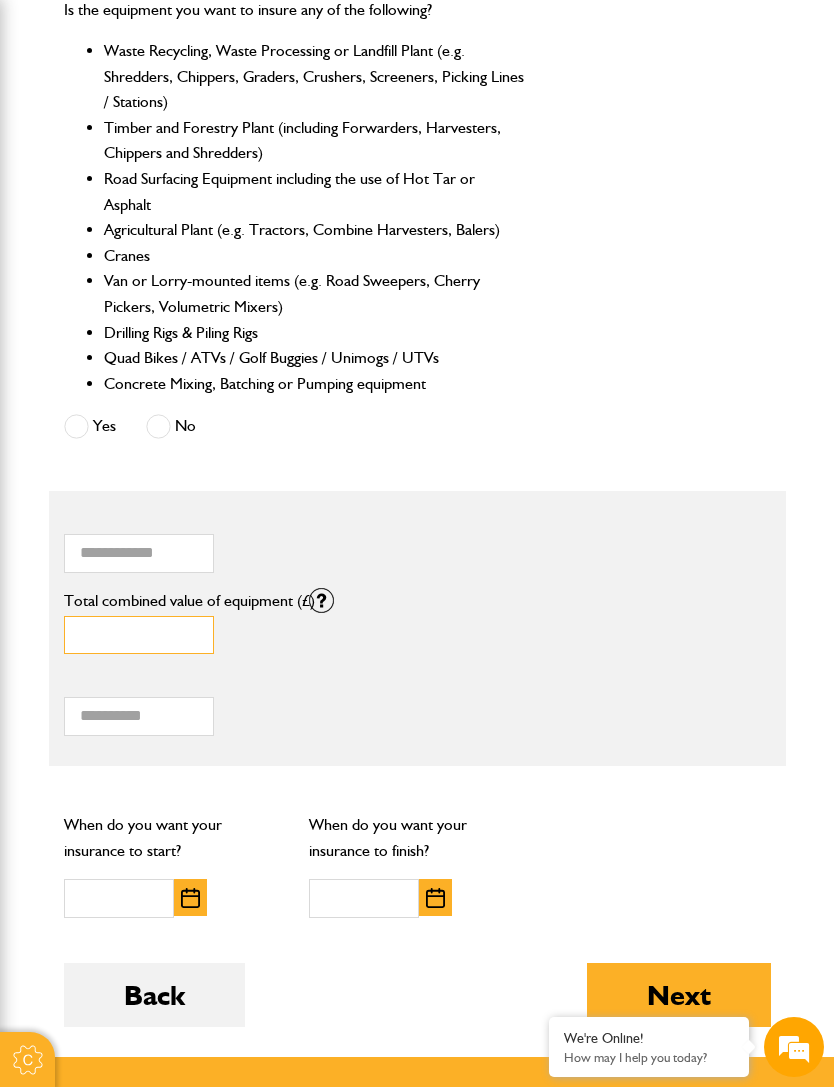 click on "*" at bounding box center (139, 635) 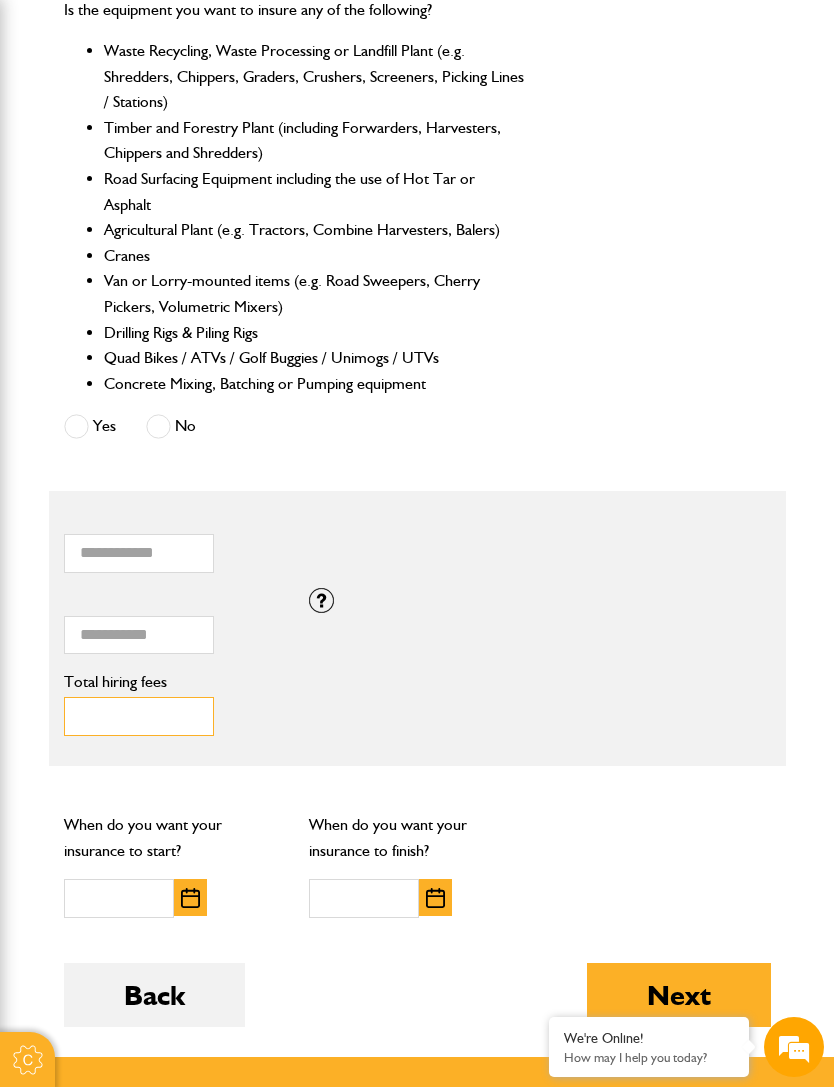 click on "Total hiring fees" at bounding box center (139, 716) 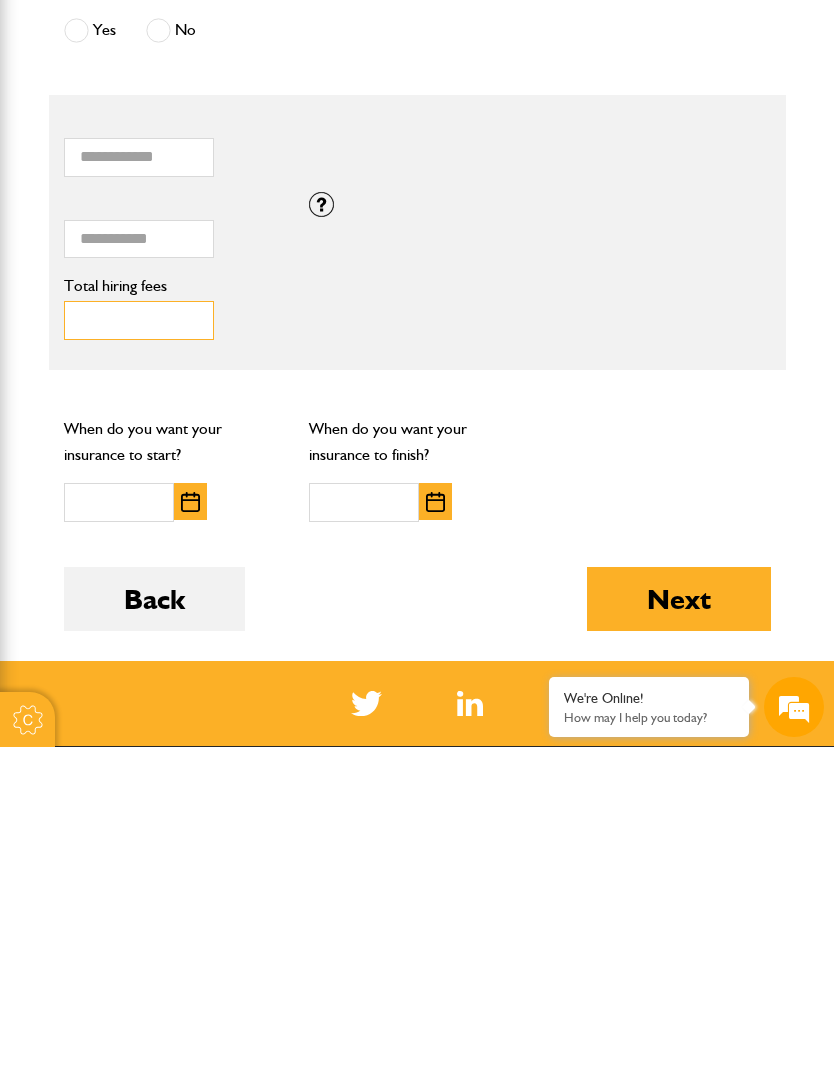 scroll, scrollTop: 1184, scrollLeft: 0, axis: vertical 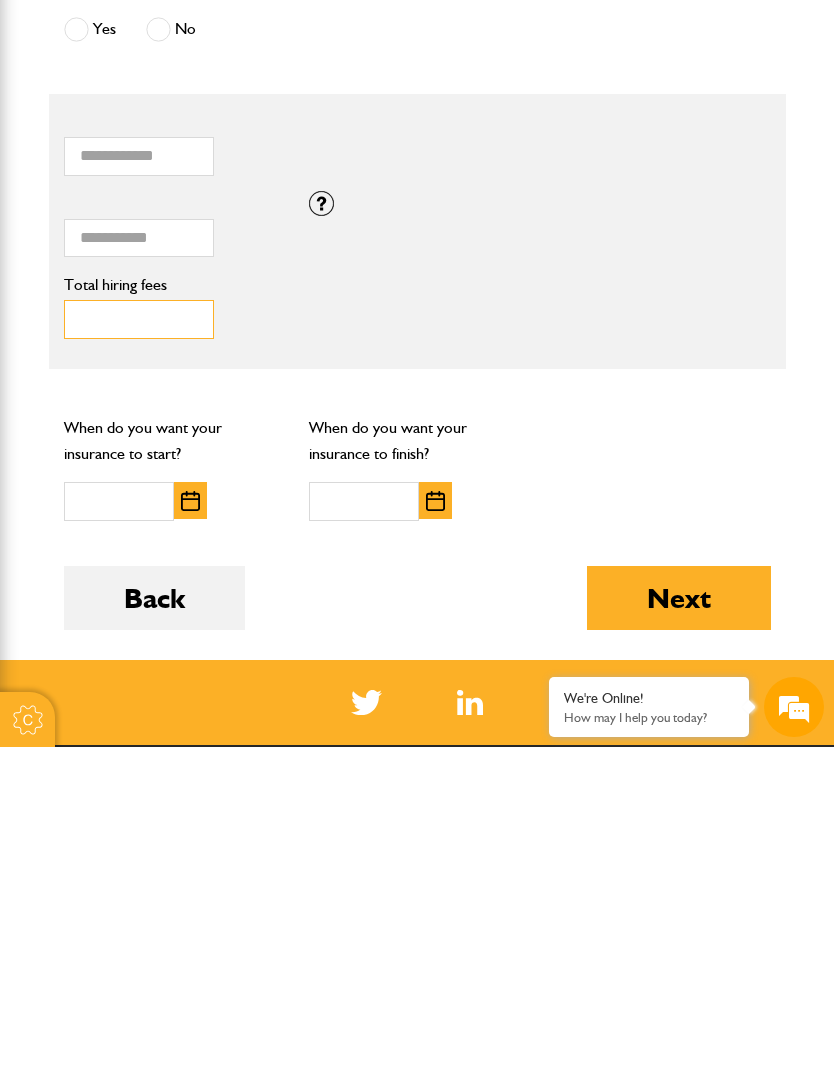 type on "***" 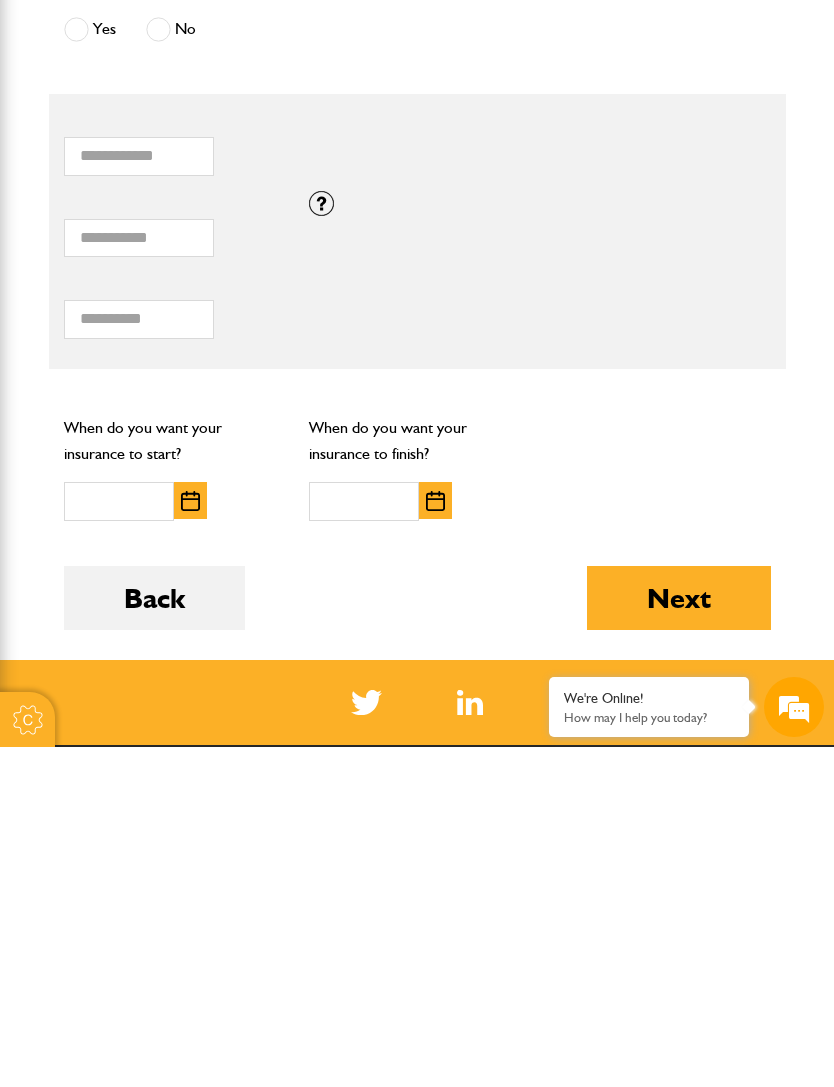 click at bounding box center (190, 841) 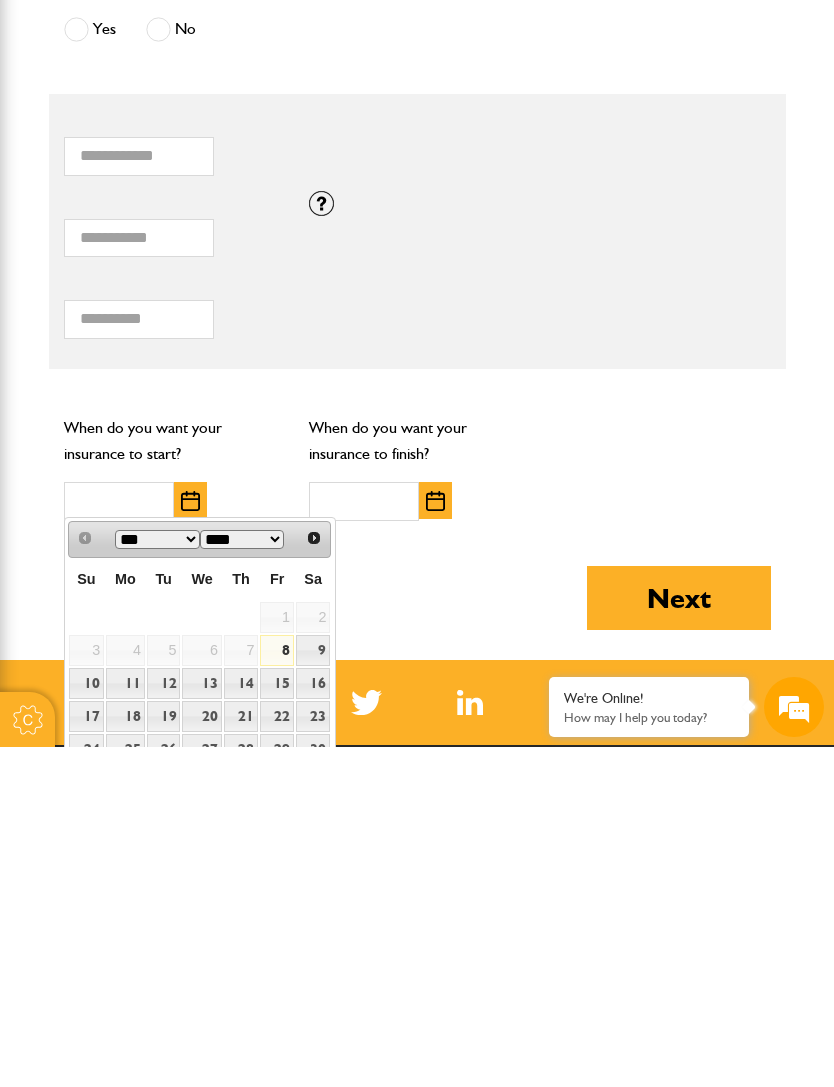 click on "8" at bounding box center (277, 990) 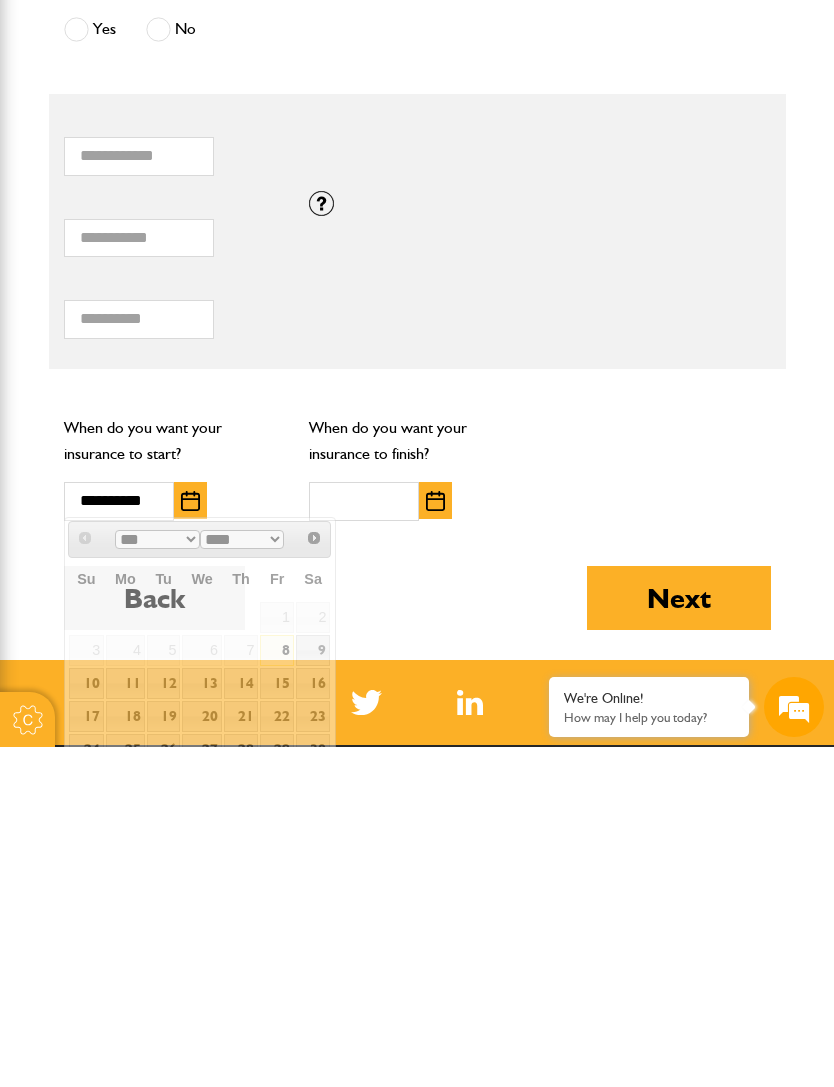 scroll, scrollTop: 1525, scrollLeft: 0, axis: vertical 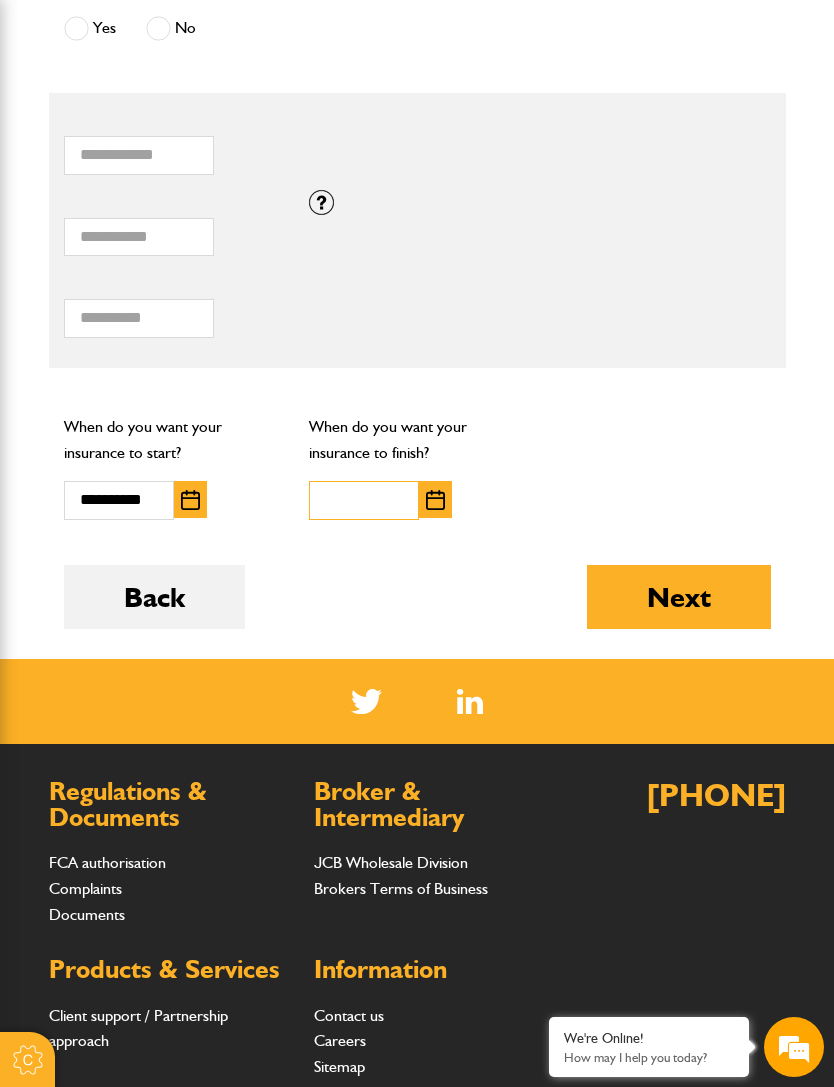 click at bounding box center (364, 500) 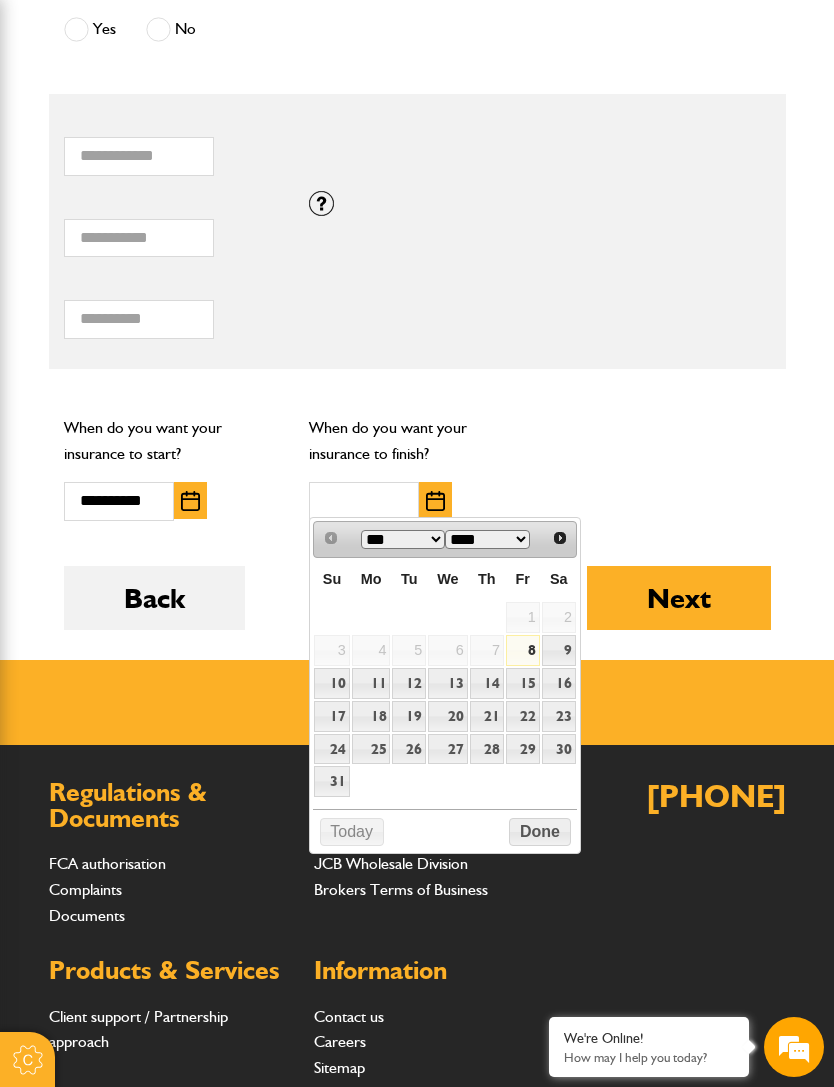 click on "15" at bounding box center (523, 683) 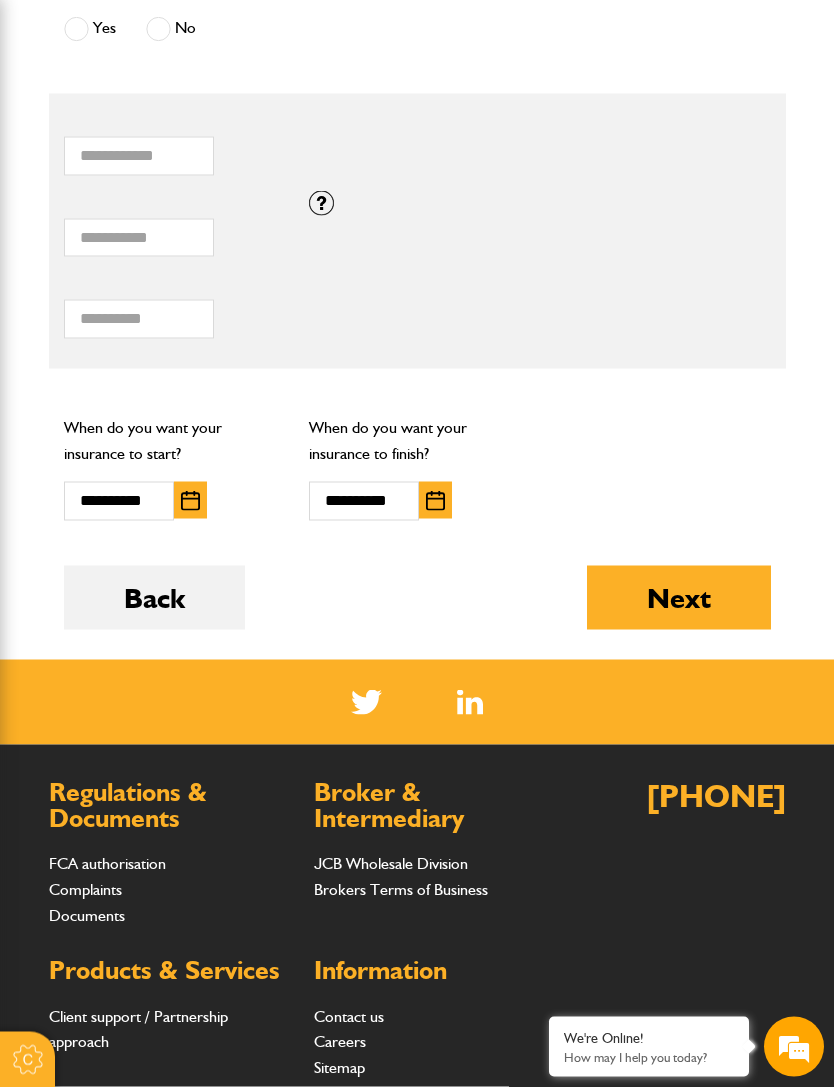 scroll, scrollTop: 1525, scrollLeft: 0, axis: vertical 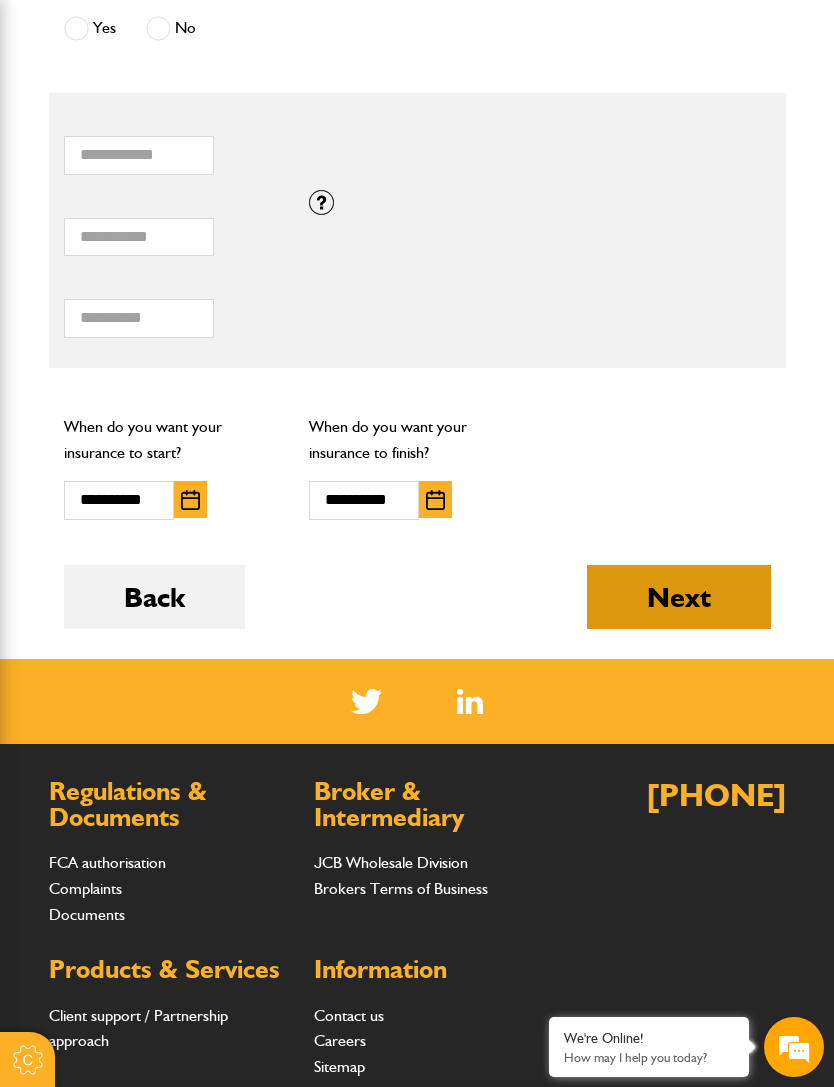 click on "Next" at bounding box center [679, 597] 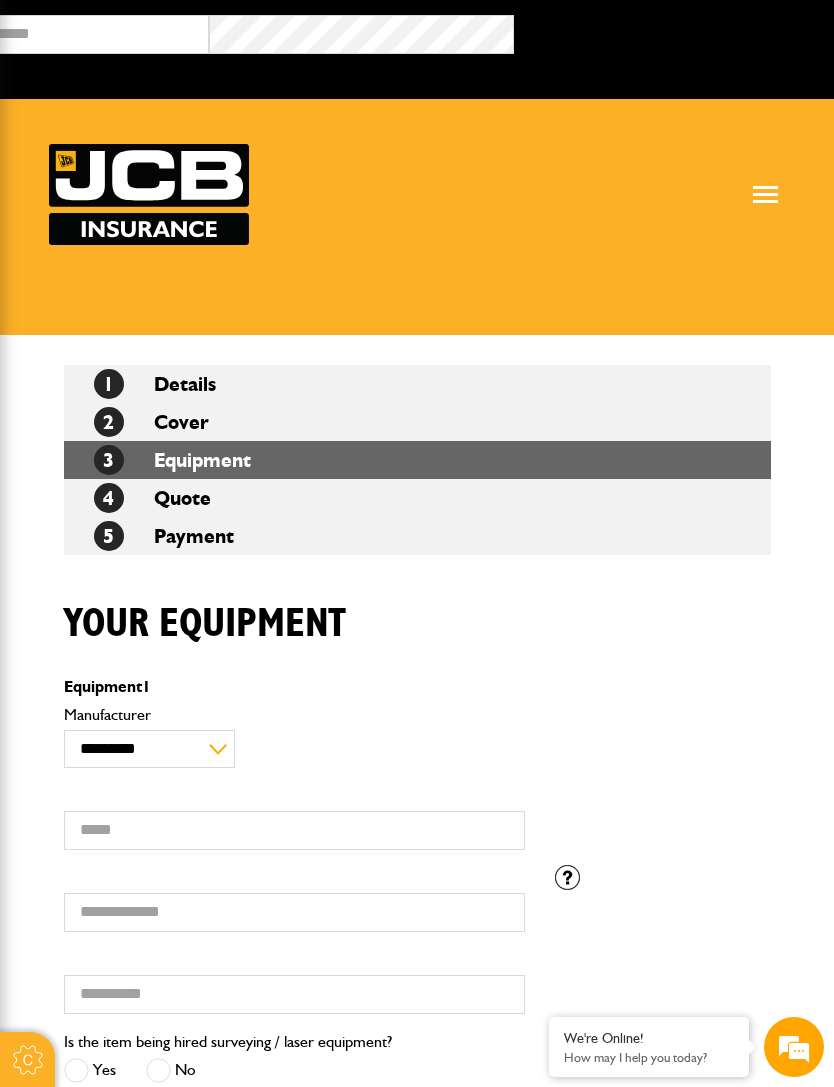 scroll, scrollTop: 0, scrollLeft: 0, axis: both 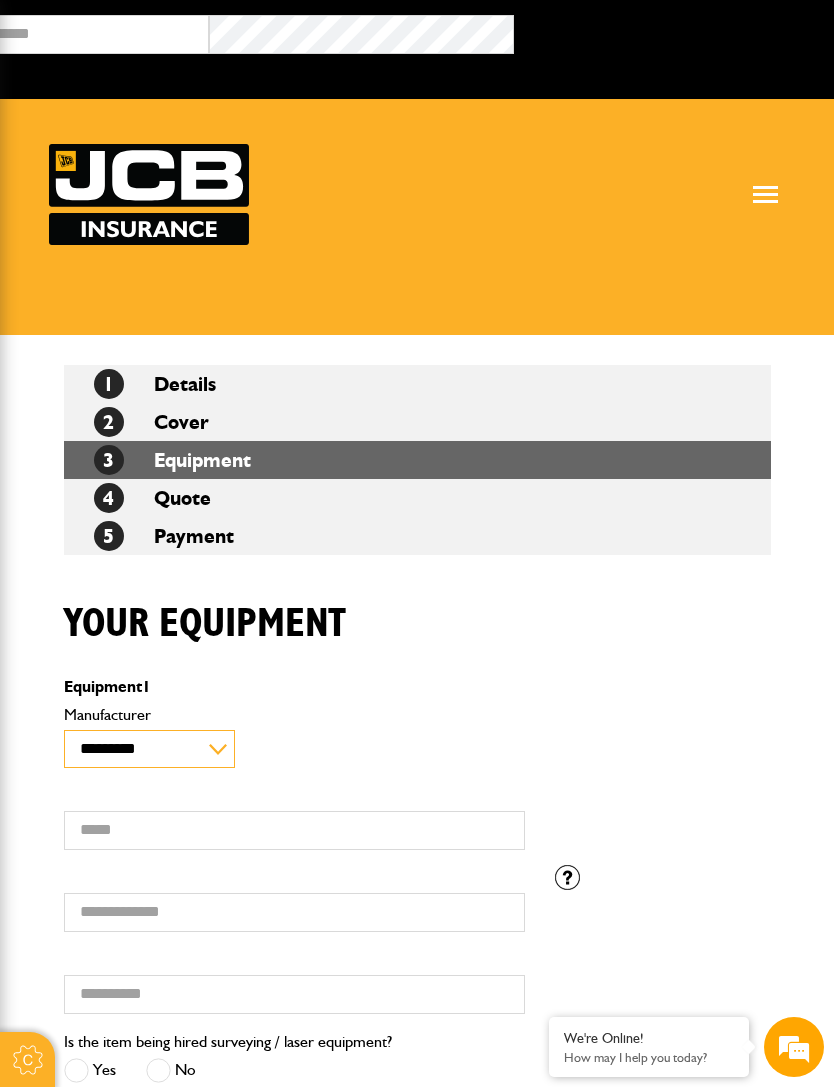 click on "**********" at bounding box center [149, 749] 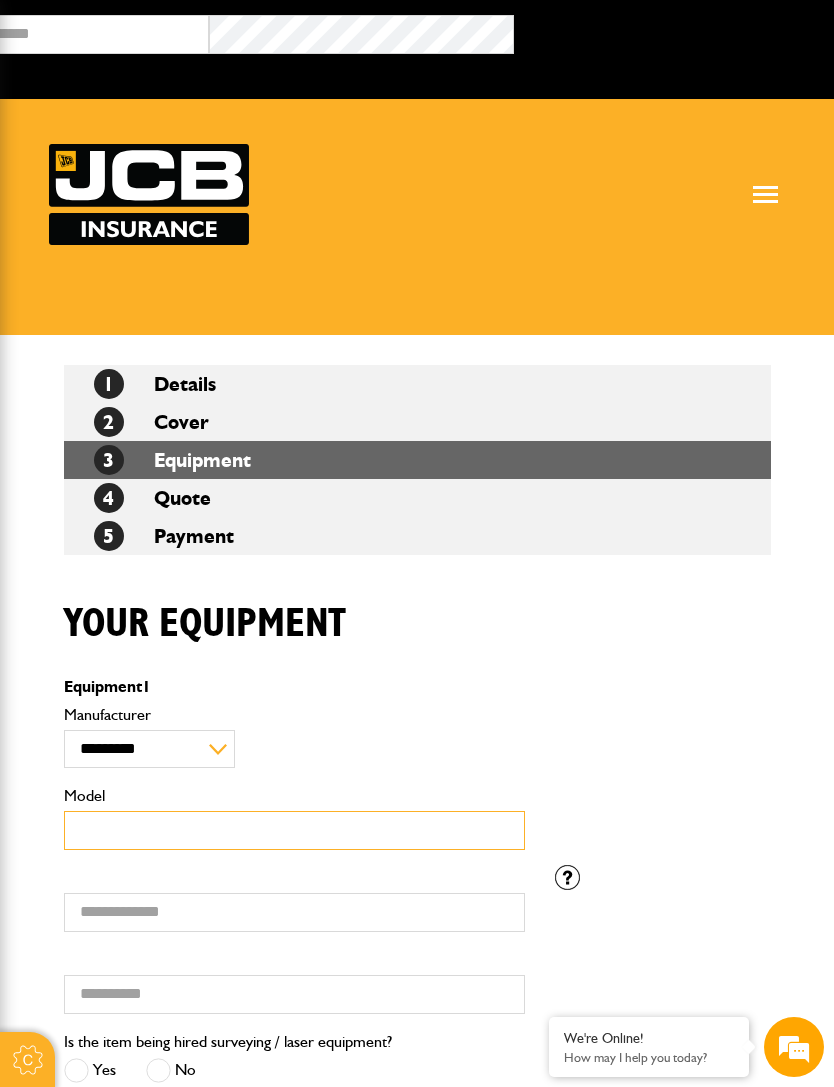 click on "Model" at bounding box center [294, 830] 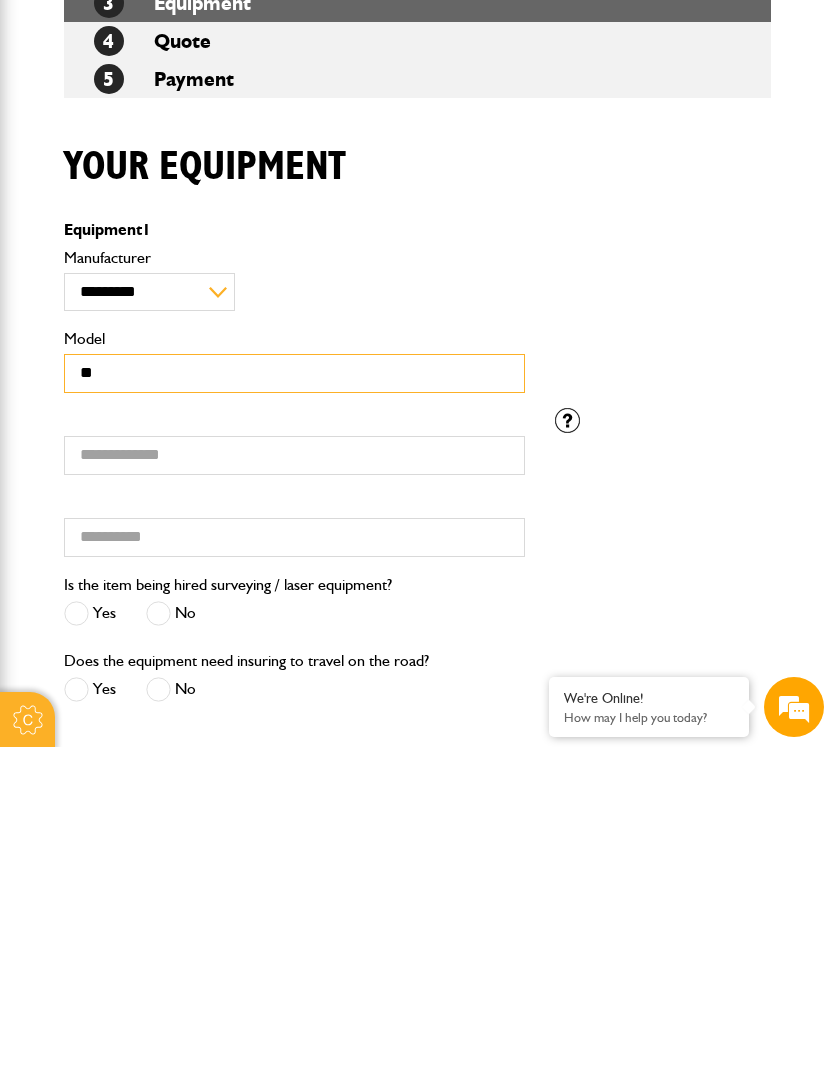 type on "**" 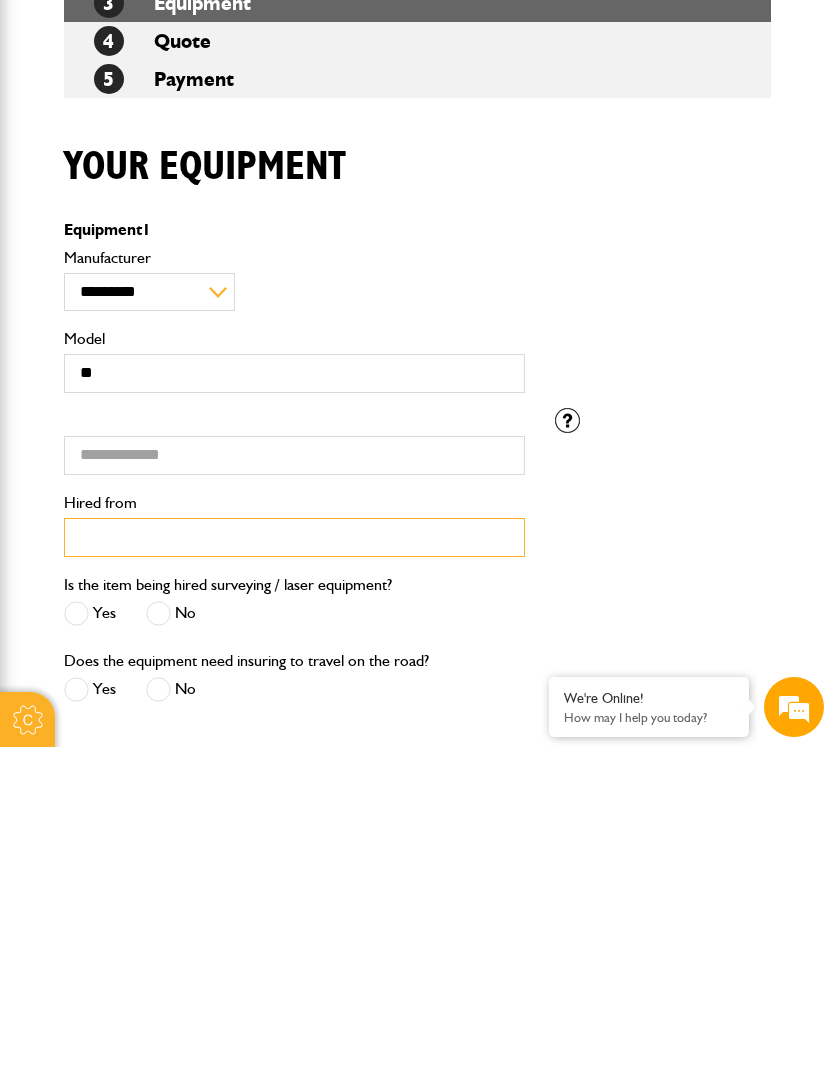 click on "Hired from" at bounding box center [294, 877] 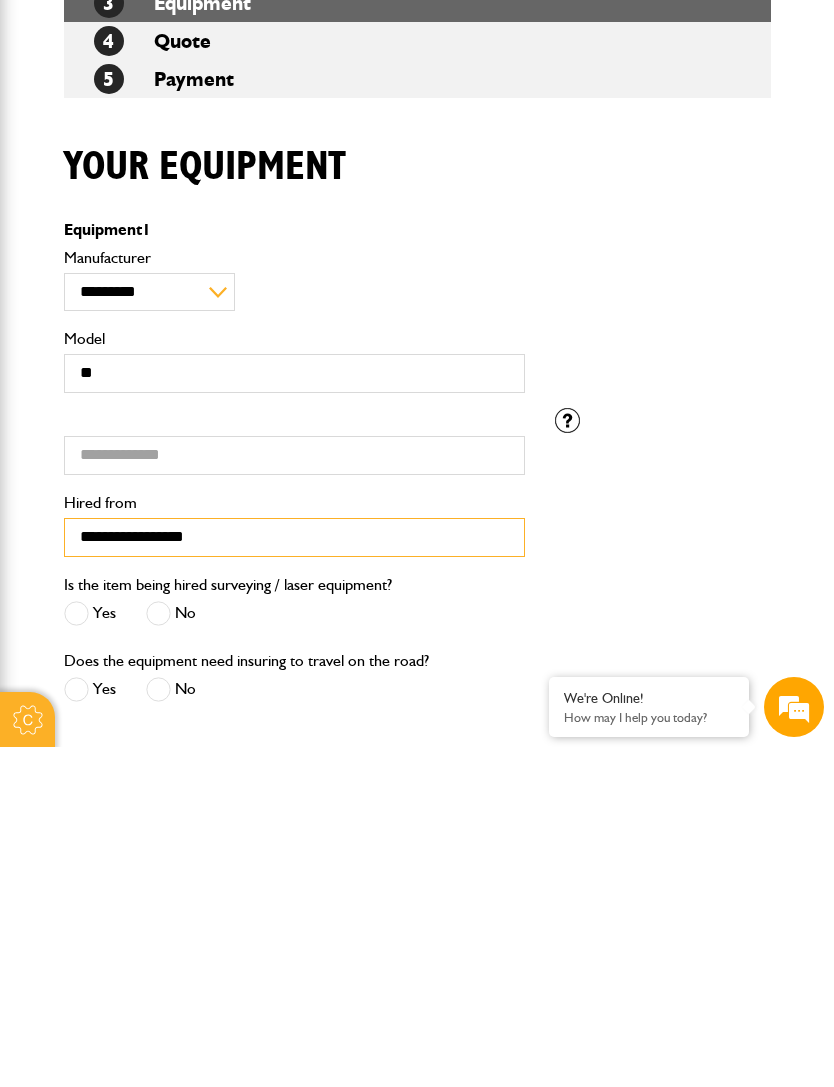 type on "**********" 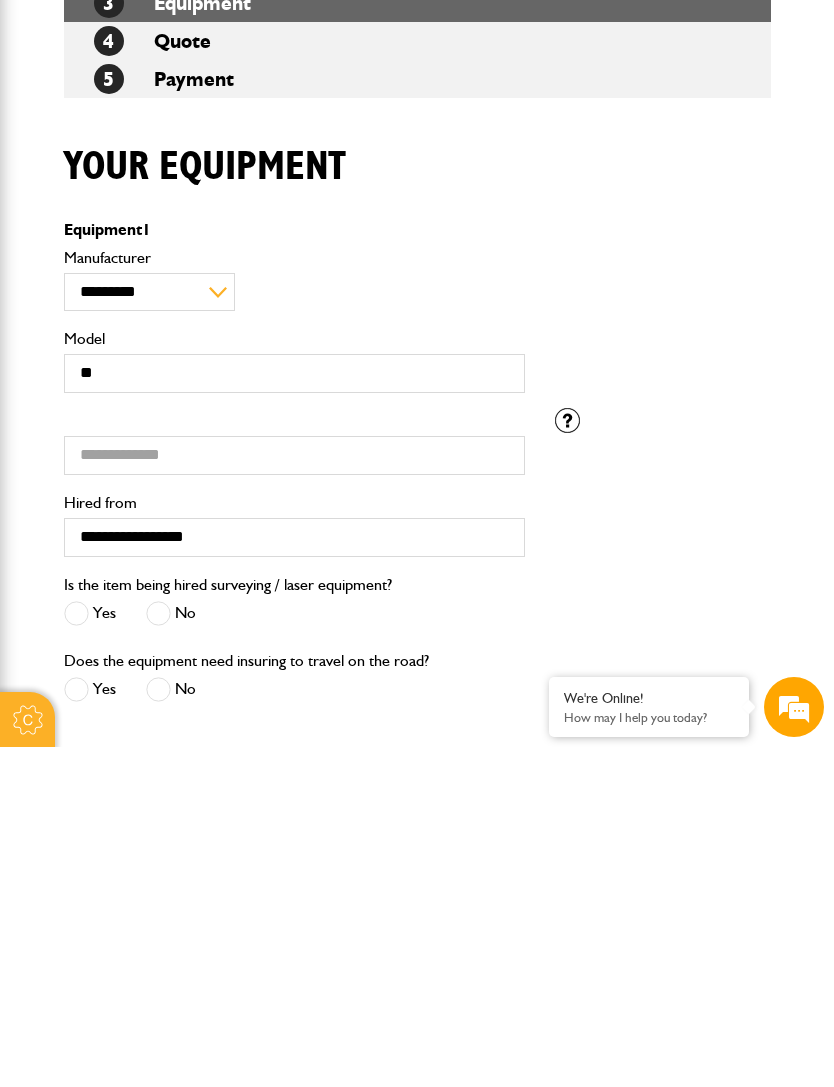 click on "No" at bounding box center (171, 953) 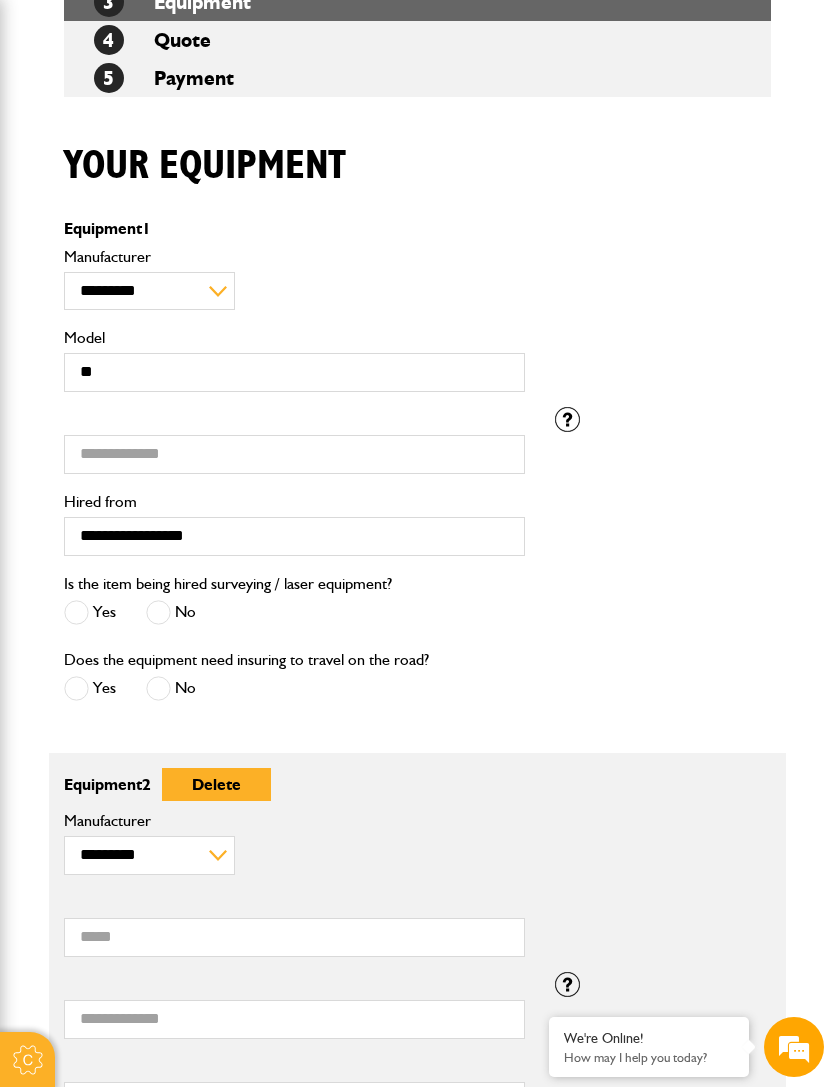 click on "No" at bounding box center [171, 688] 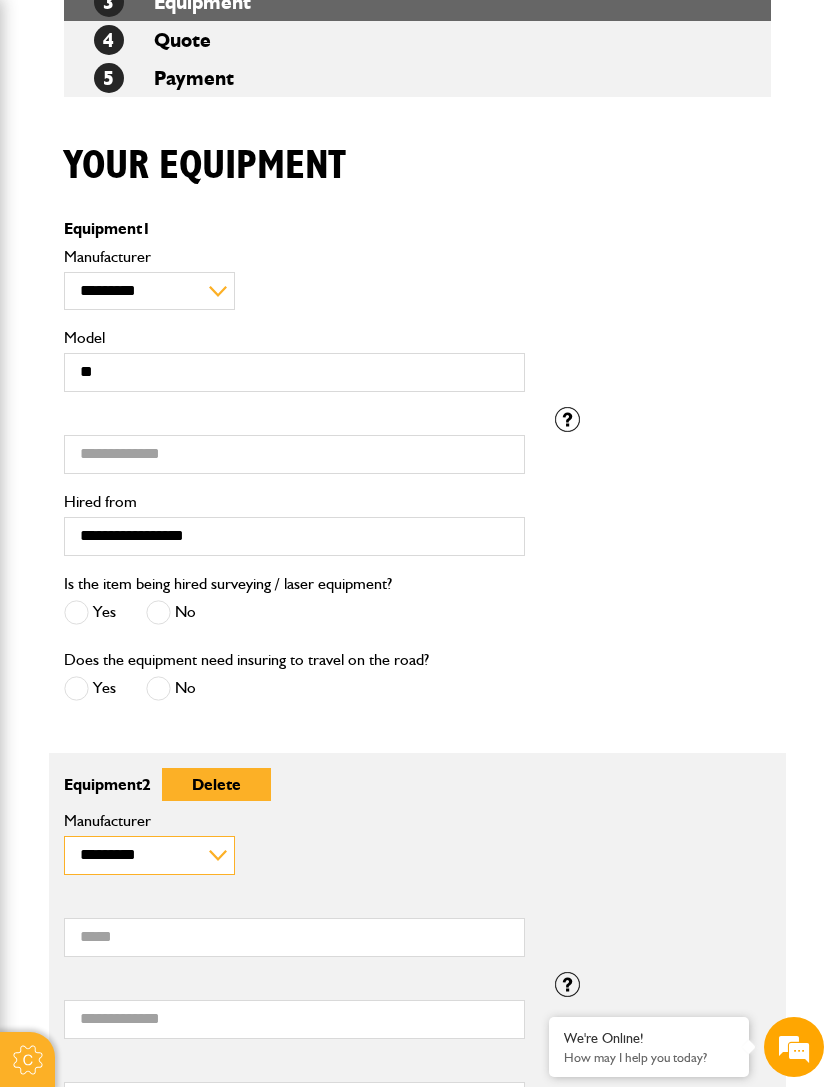 click on "**********" at bounding box center [149, 855] 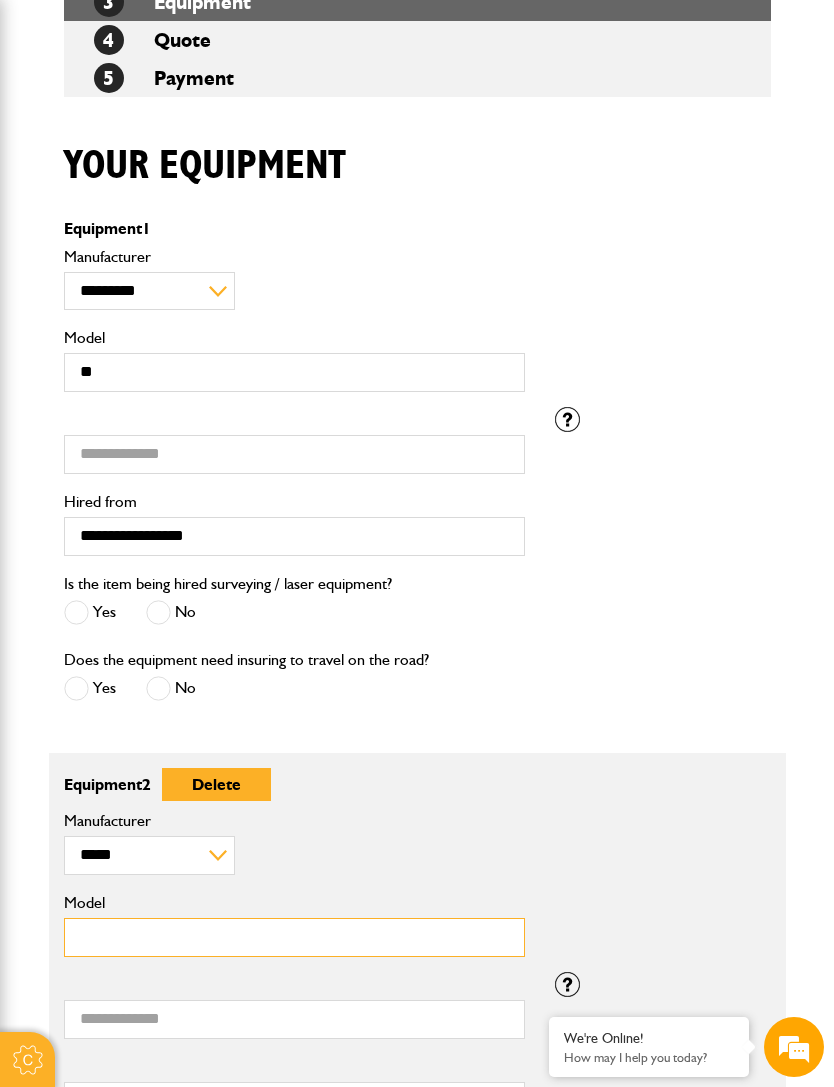 click on "Model" at bounding box center (294, 937) 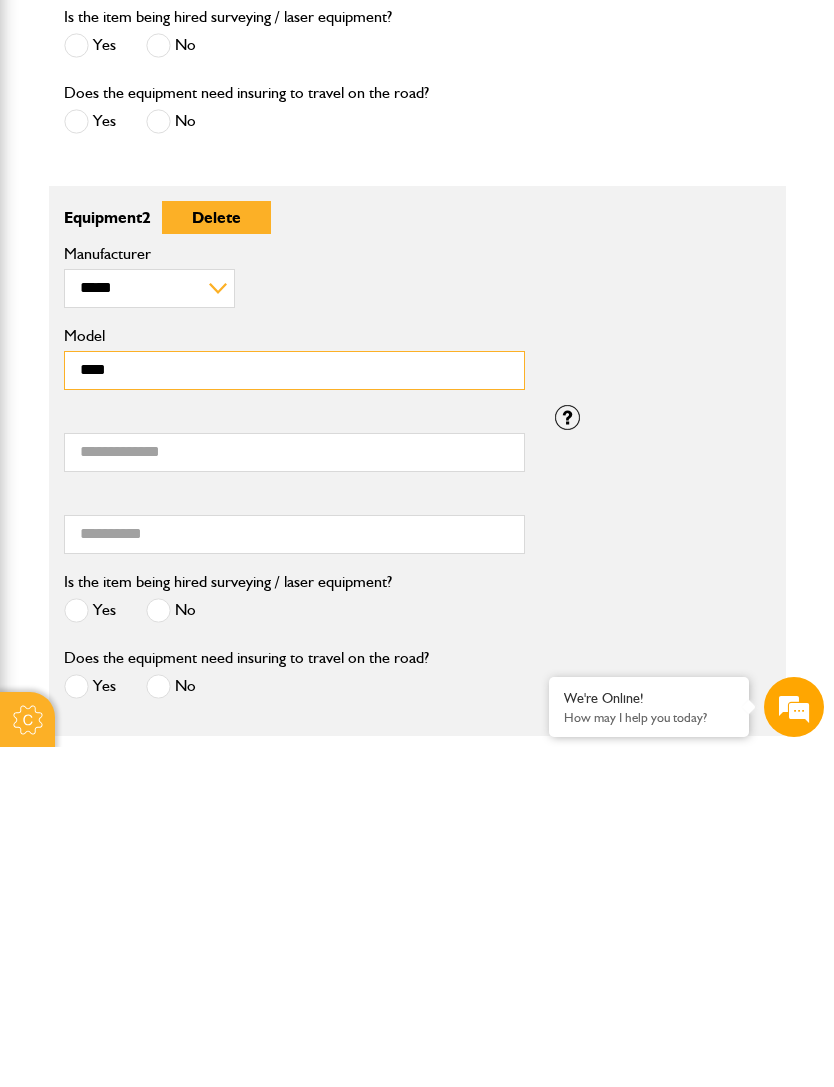 type on "****" 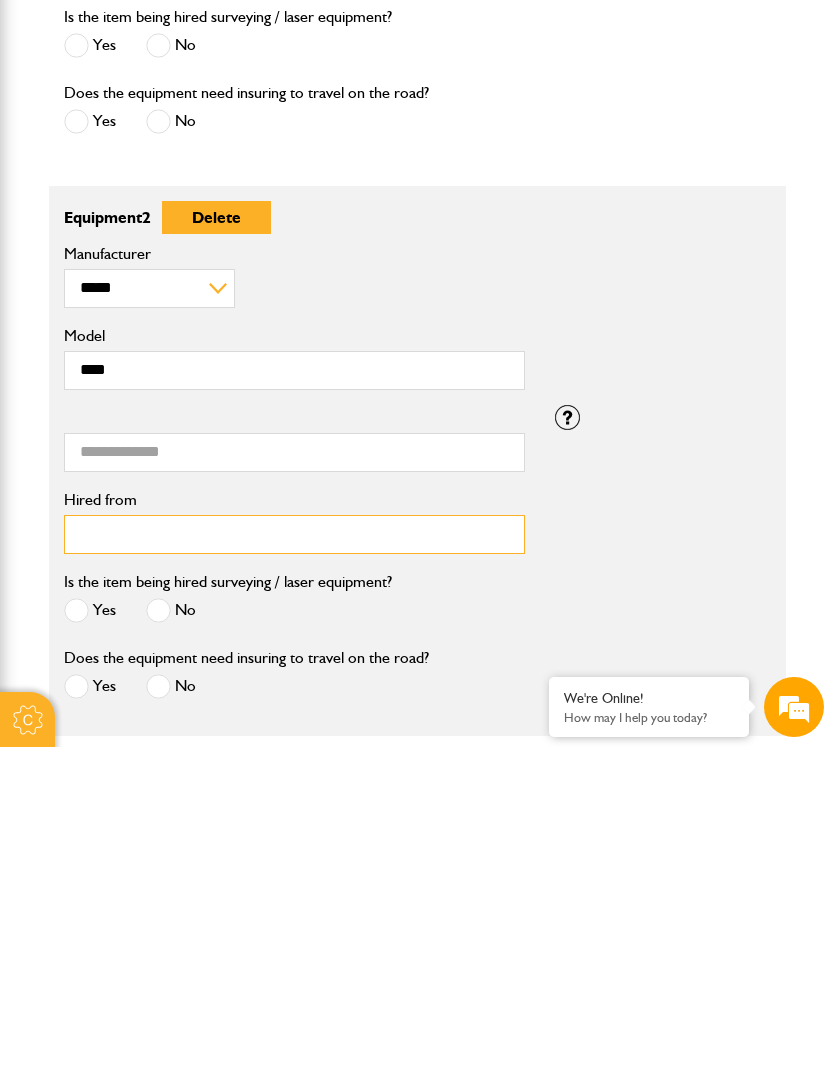 click on "Hired from" at bounding box center (294, 874) 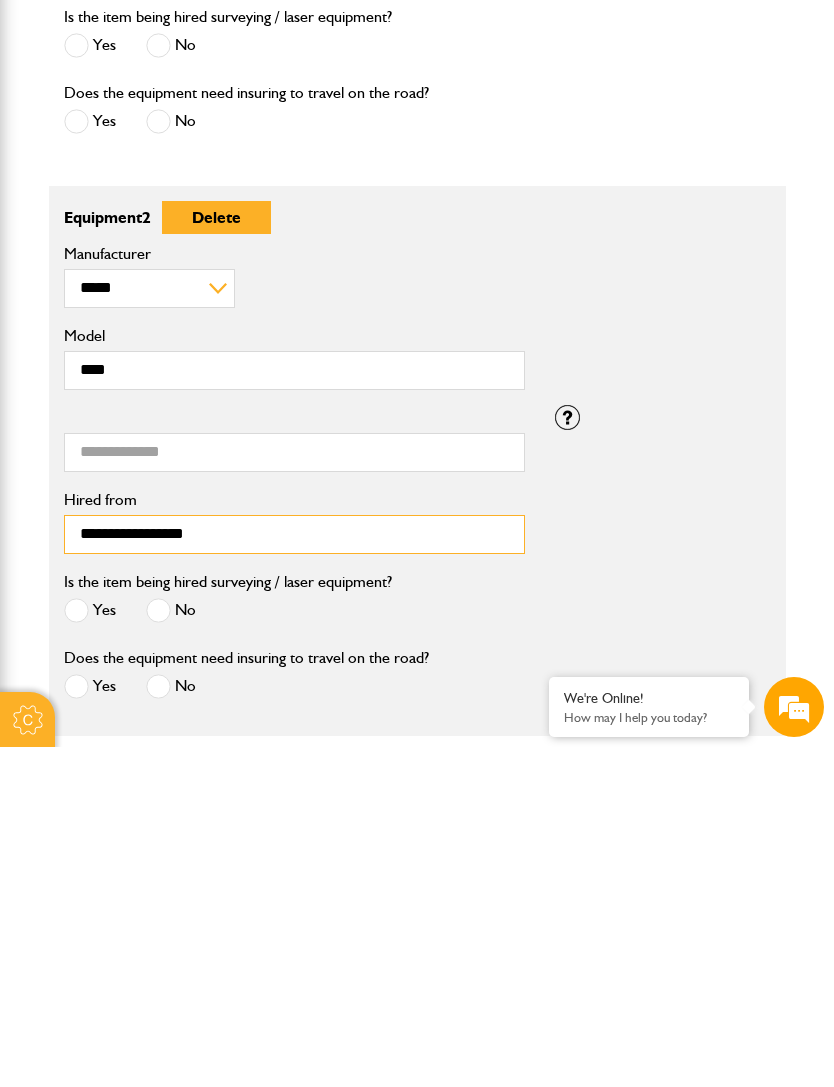 type on "**********" 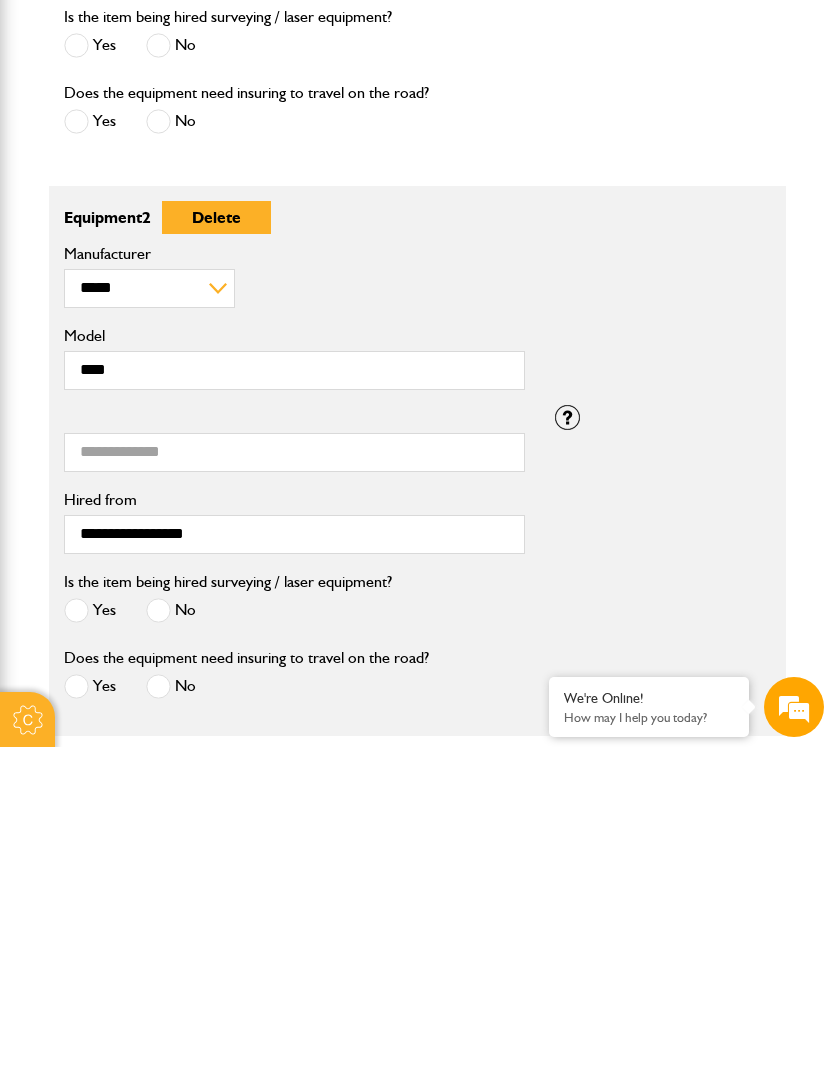 click on "No" at bounding box center [171, 950] 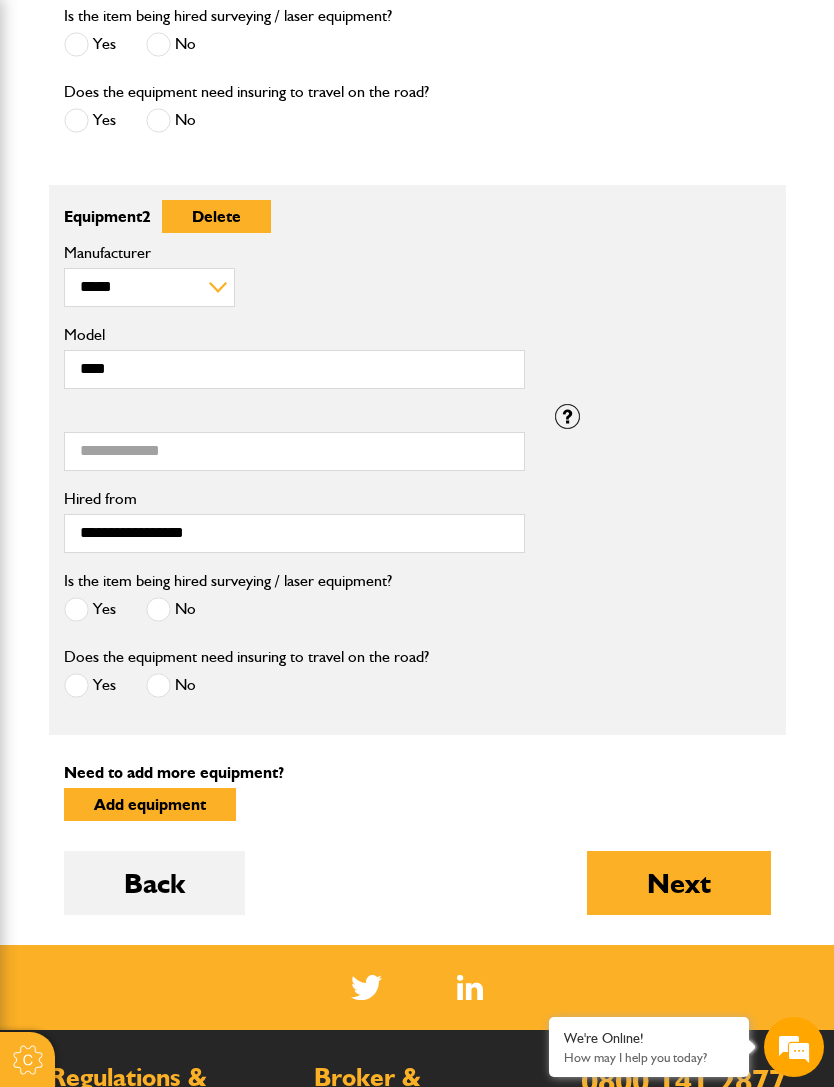 click on "No" at bounding box center (171, 685) 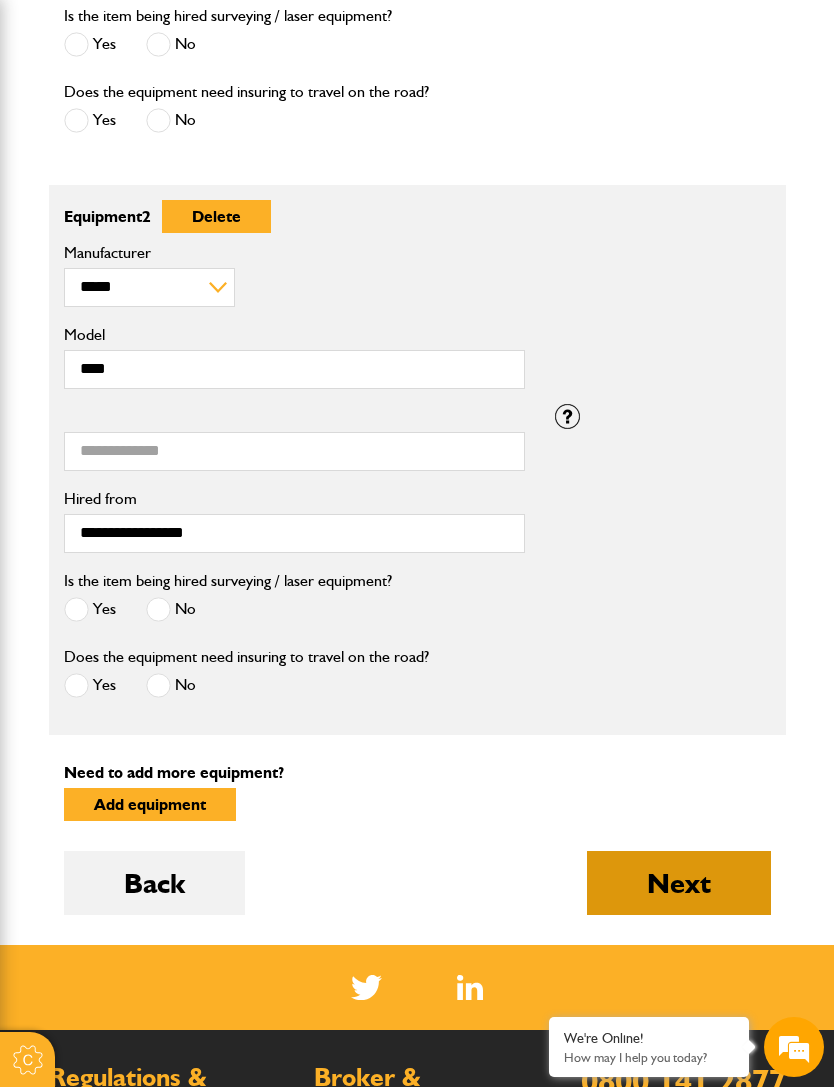 click on "Next" at bounding box center (679, 883) 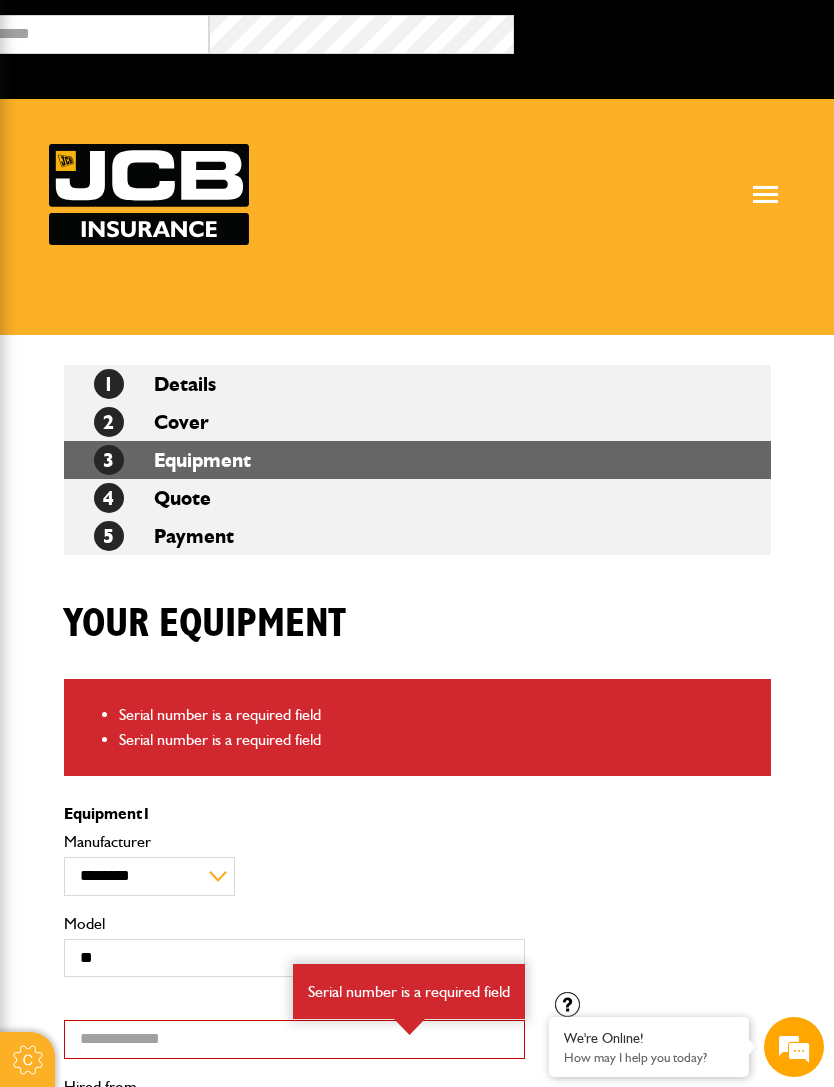 scroll, scrollTop: 0, scrollLeft: 0, axis: both 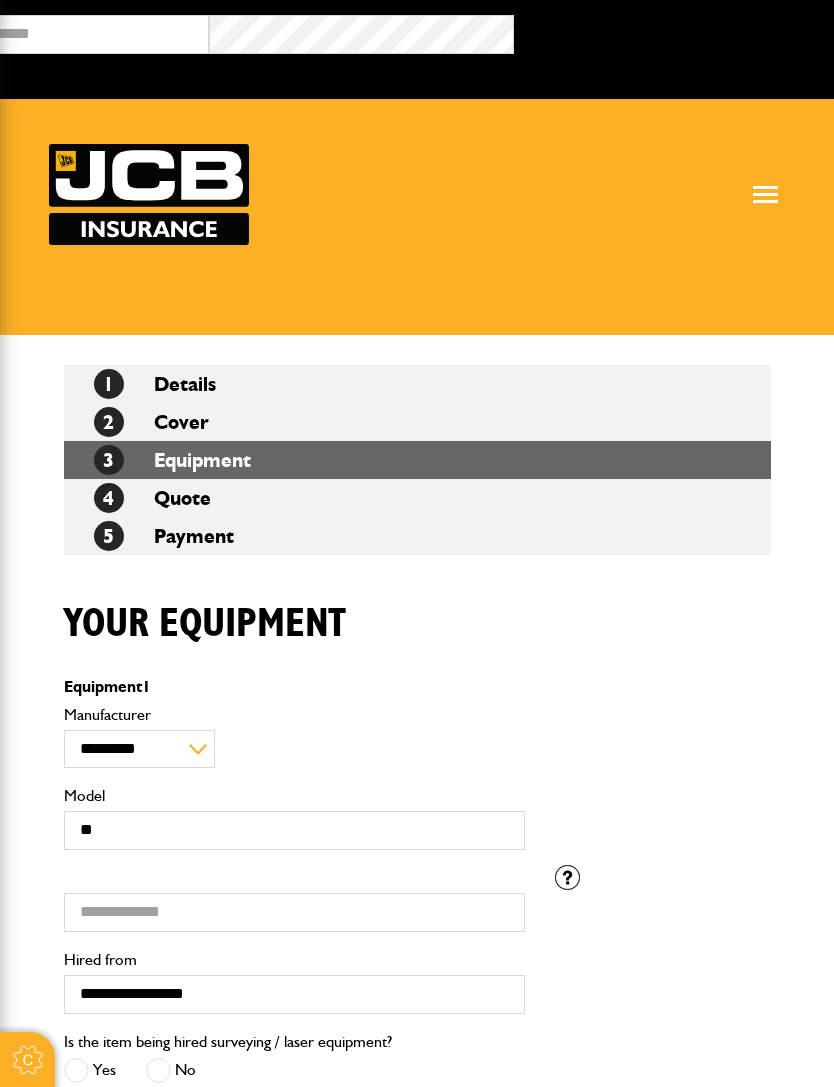 select on "*" 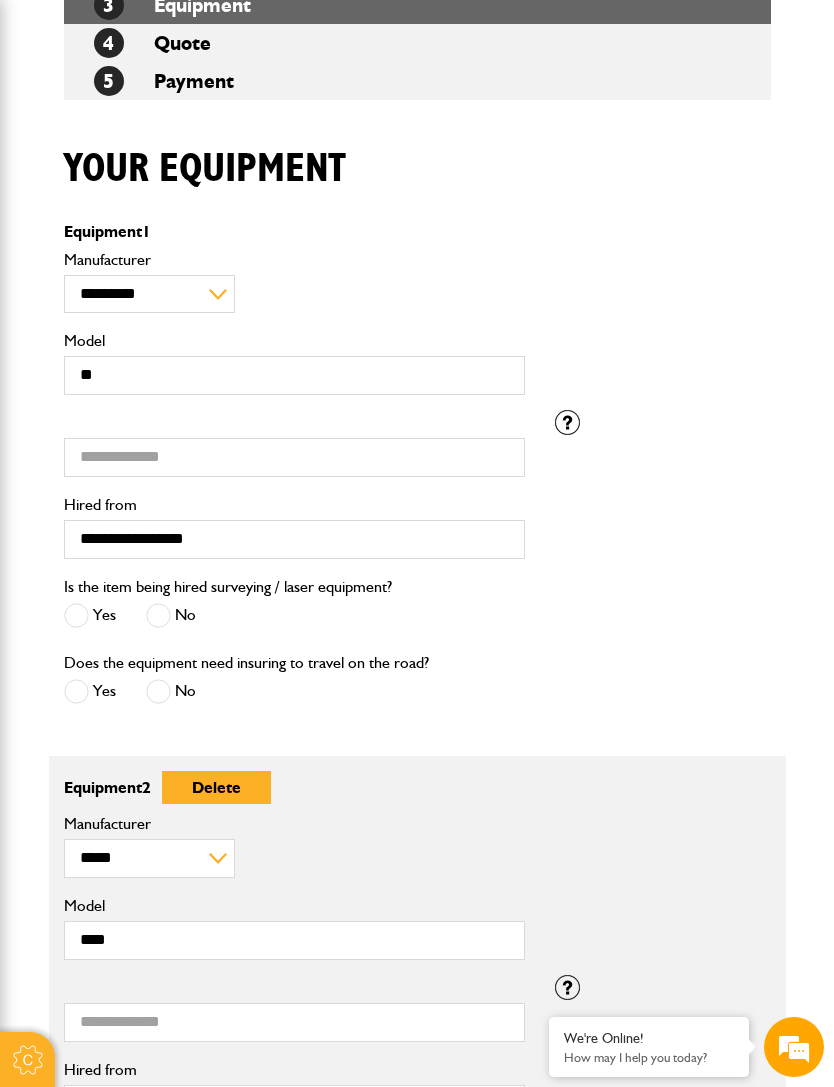 scroll, scrollTop: 454, scrollLeft: 0, axis: vertical 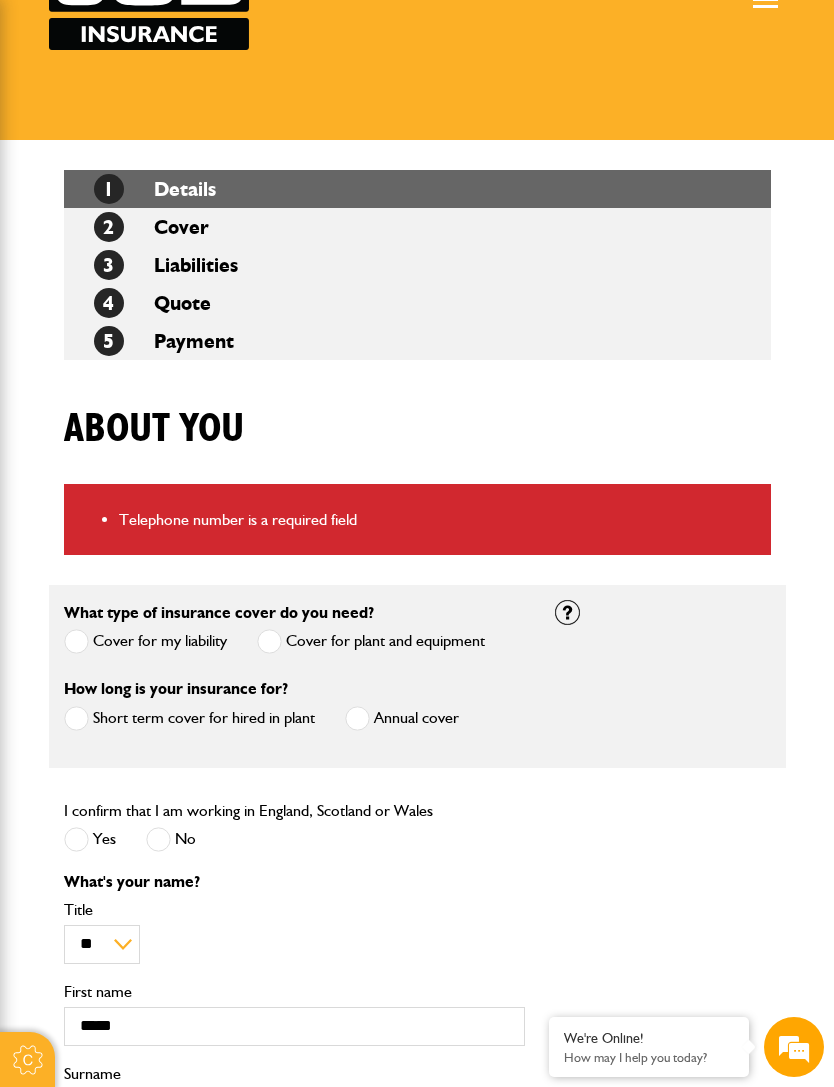 click at bounding box center [357, 718] 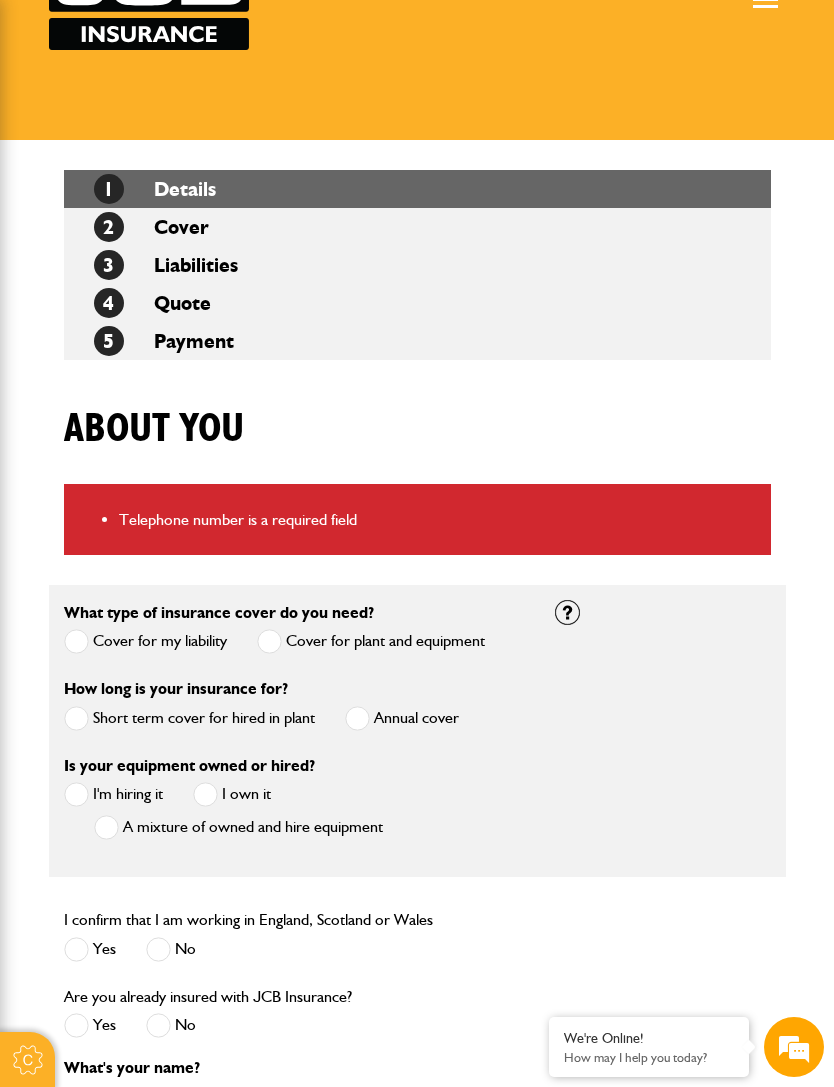 scroll, scrollTop: 0, scrollLeft: 0, axis: both 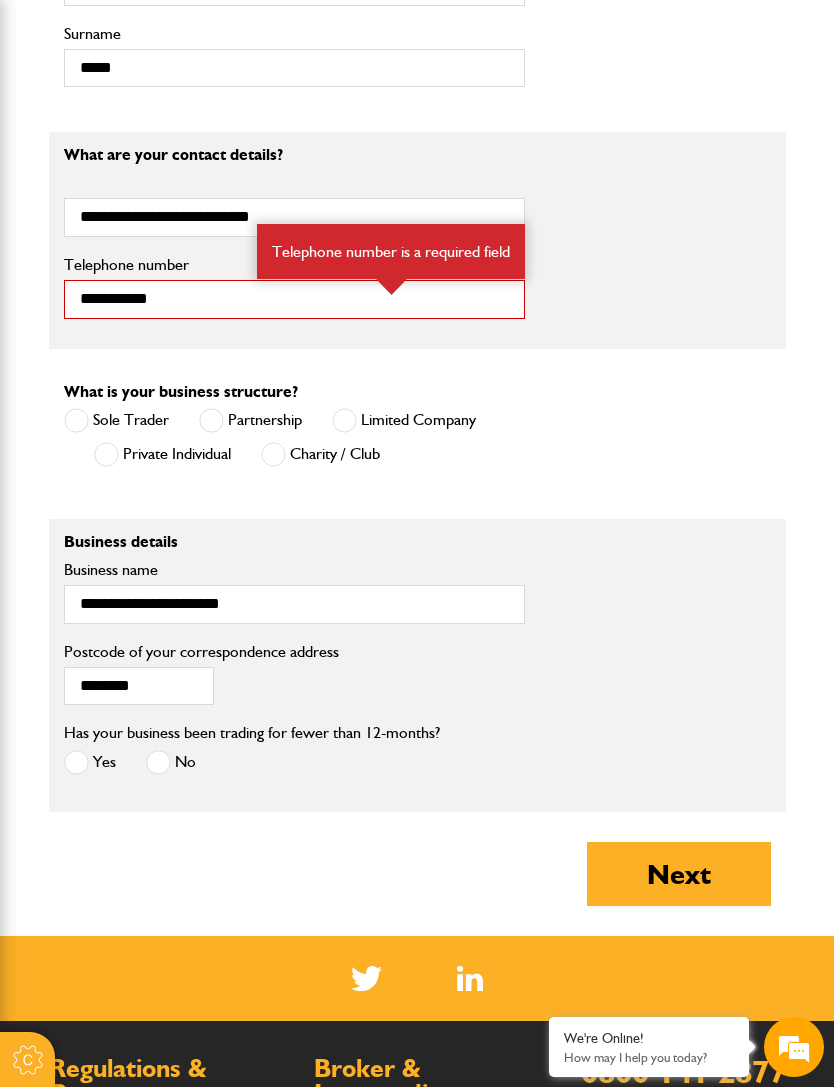 click at bounding box center (158, 762) 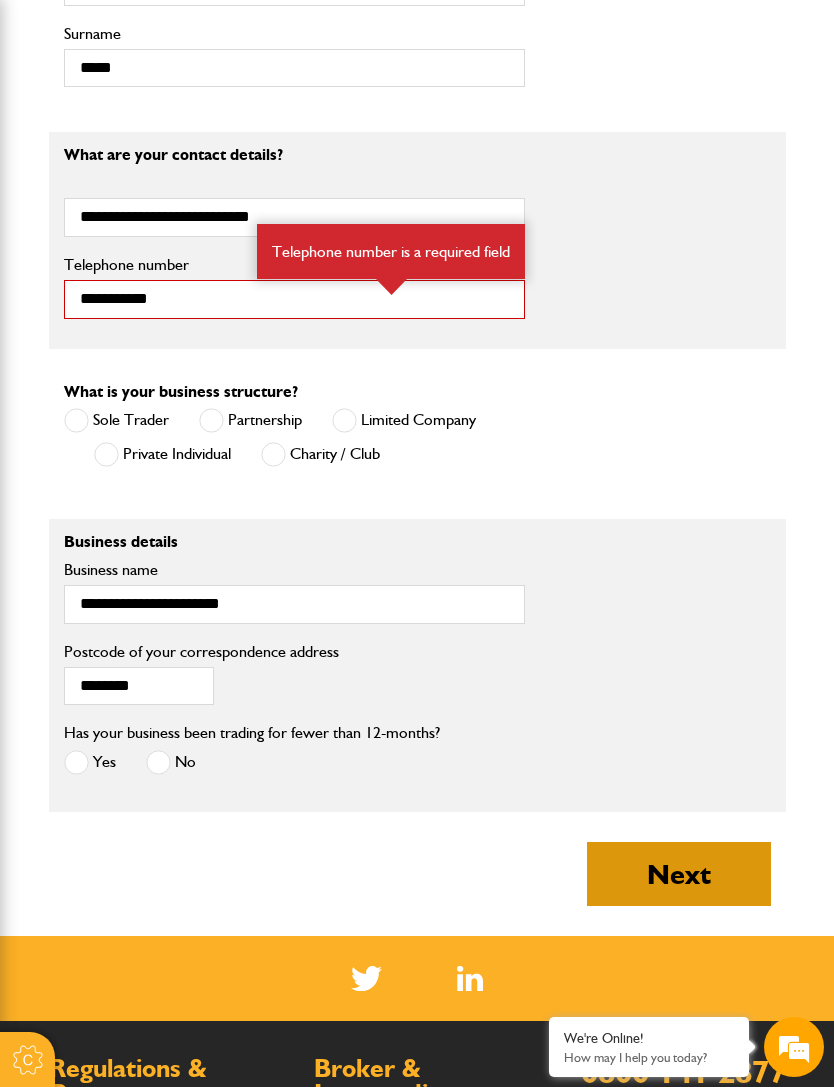 click on "Next" at bounding box center [679, 874] 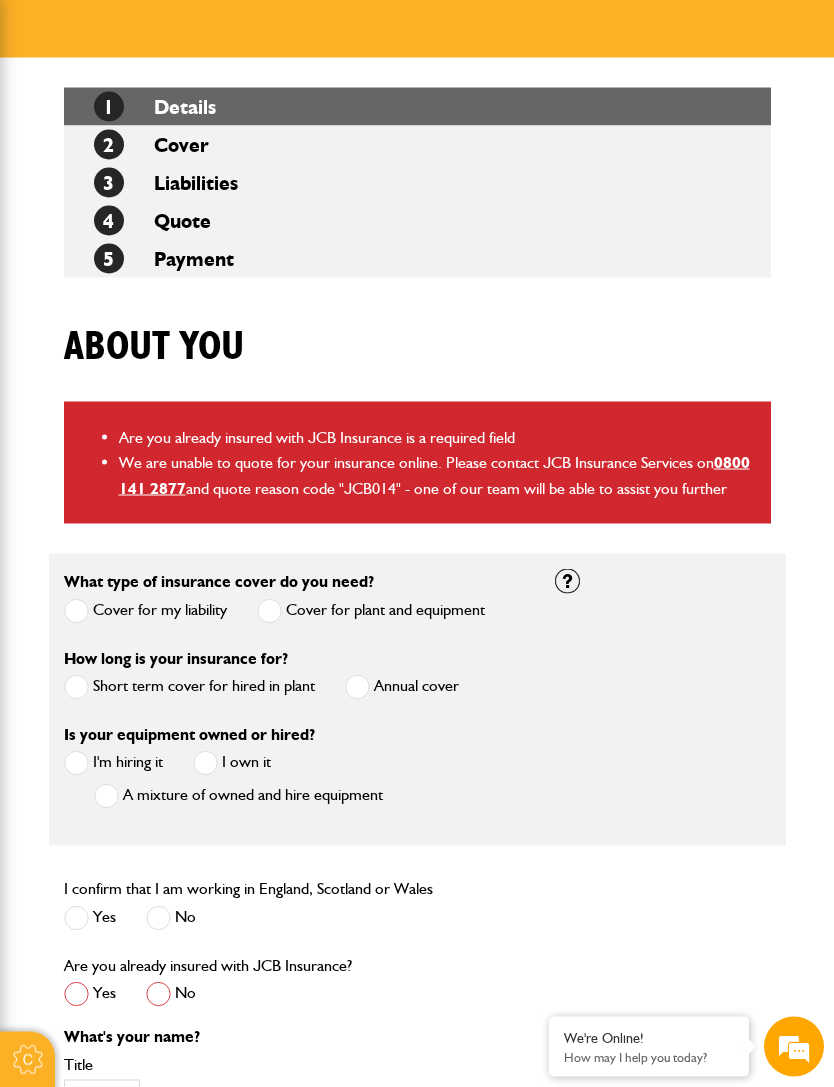scroll, scrollTop: 278, scrollLeft: 0, axis: vertical 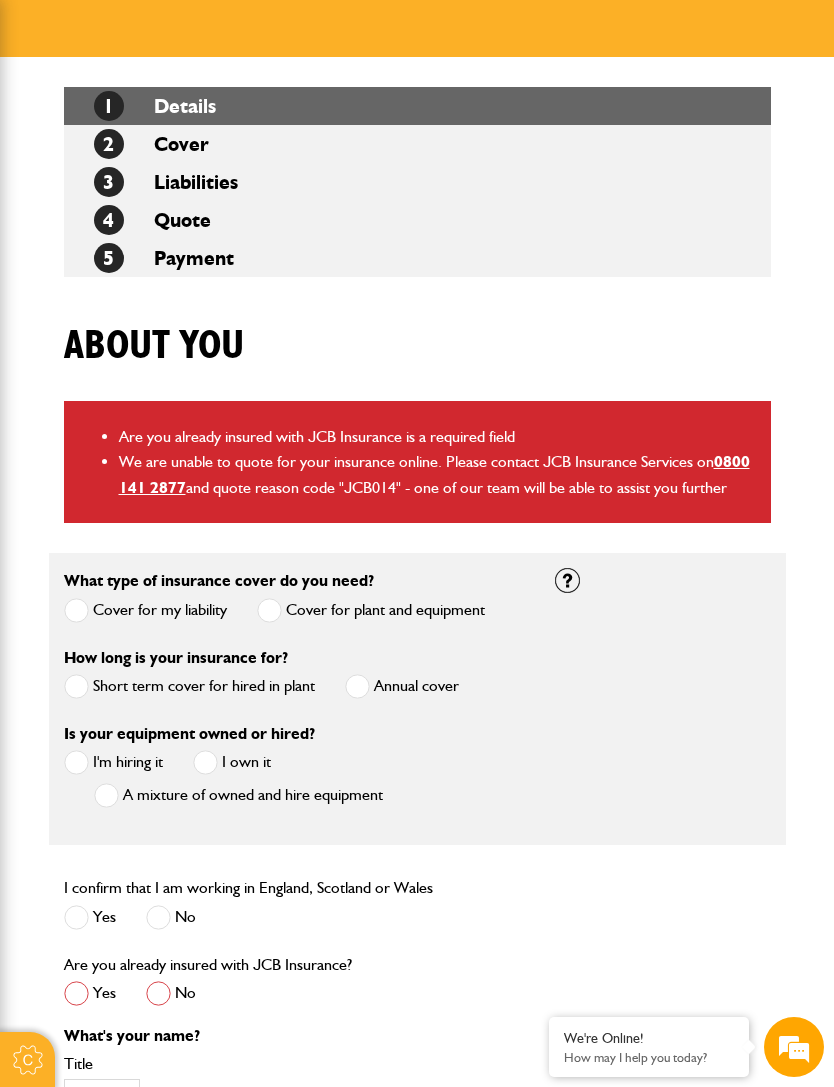 click at bounding box center [158, 993] 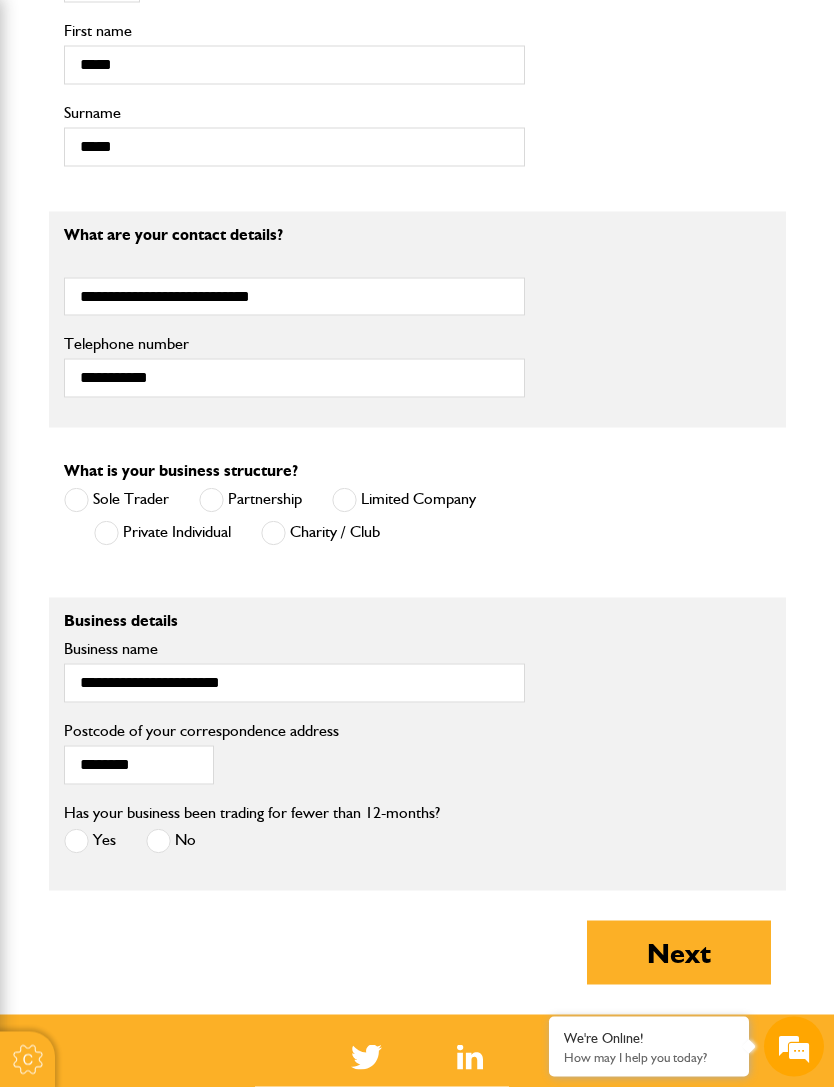 scroll, scrollTop: 1394, scrollLeft: 0, axis: vertical 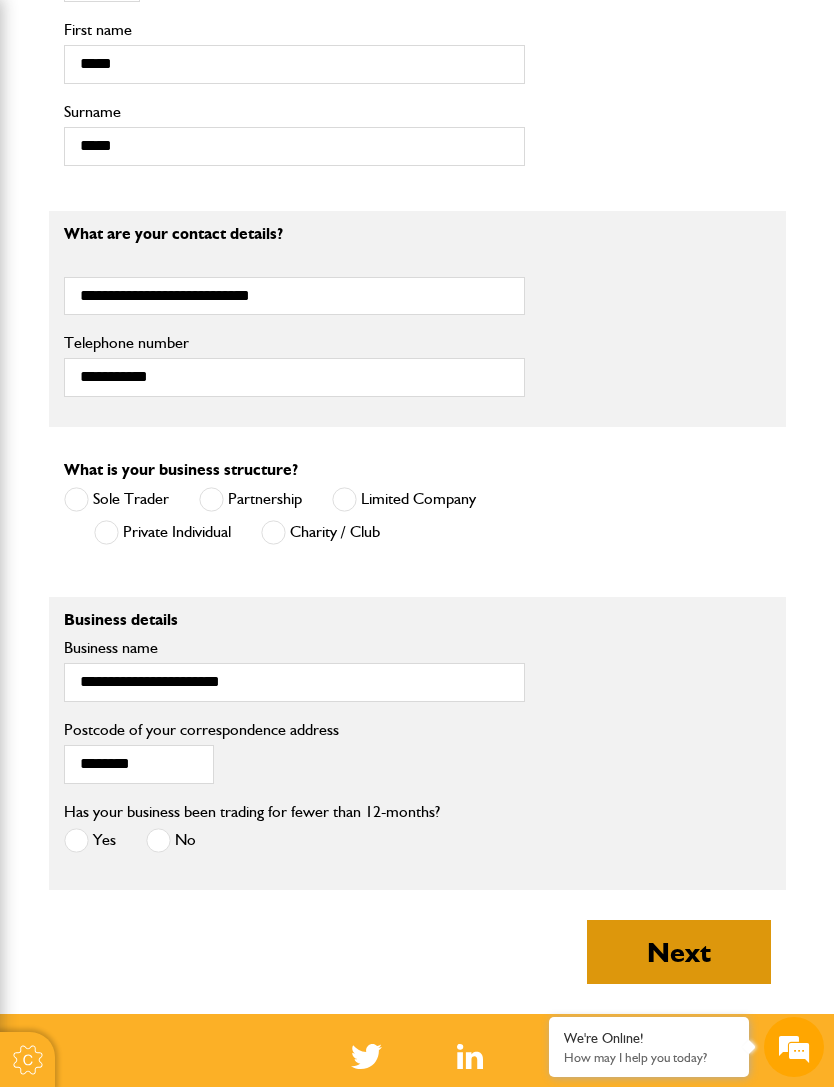 click on "Next" at bounding box center [679, 952] 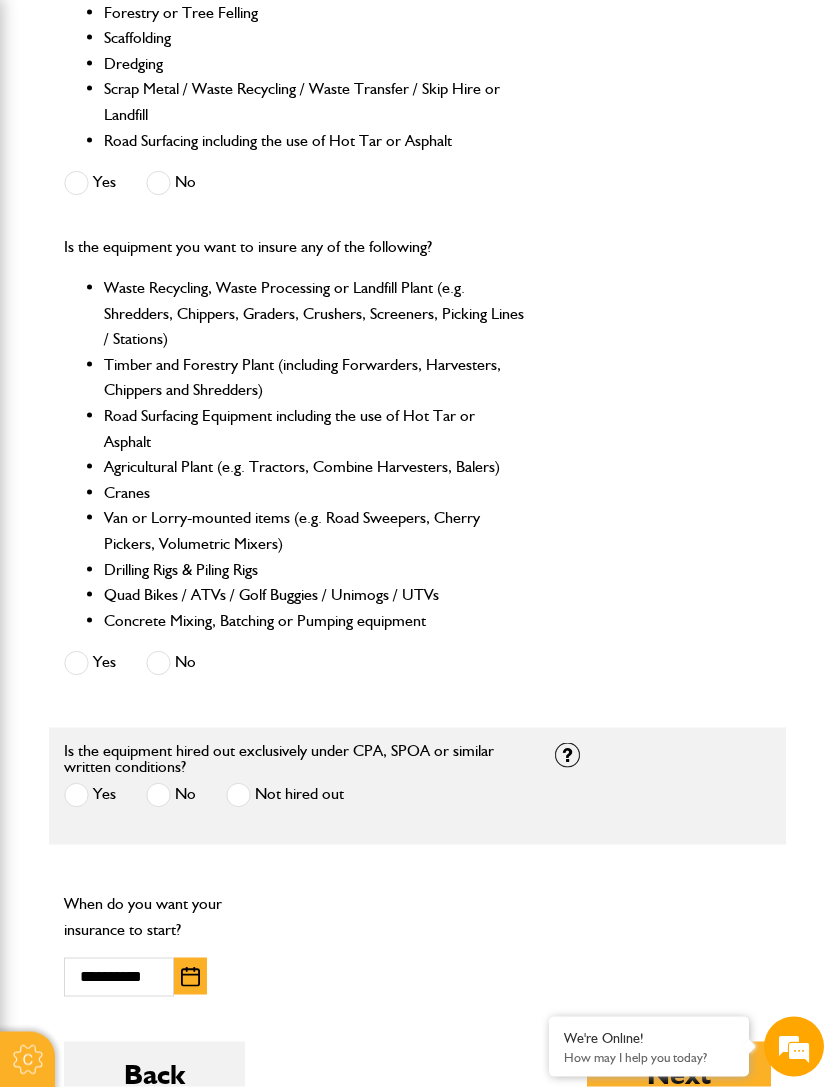 scroll, scrollTop: 891, scrollLeft: 0, axis: vertical 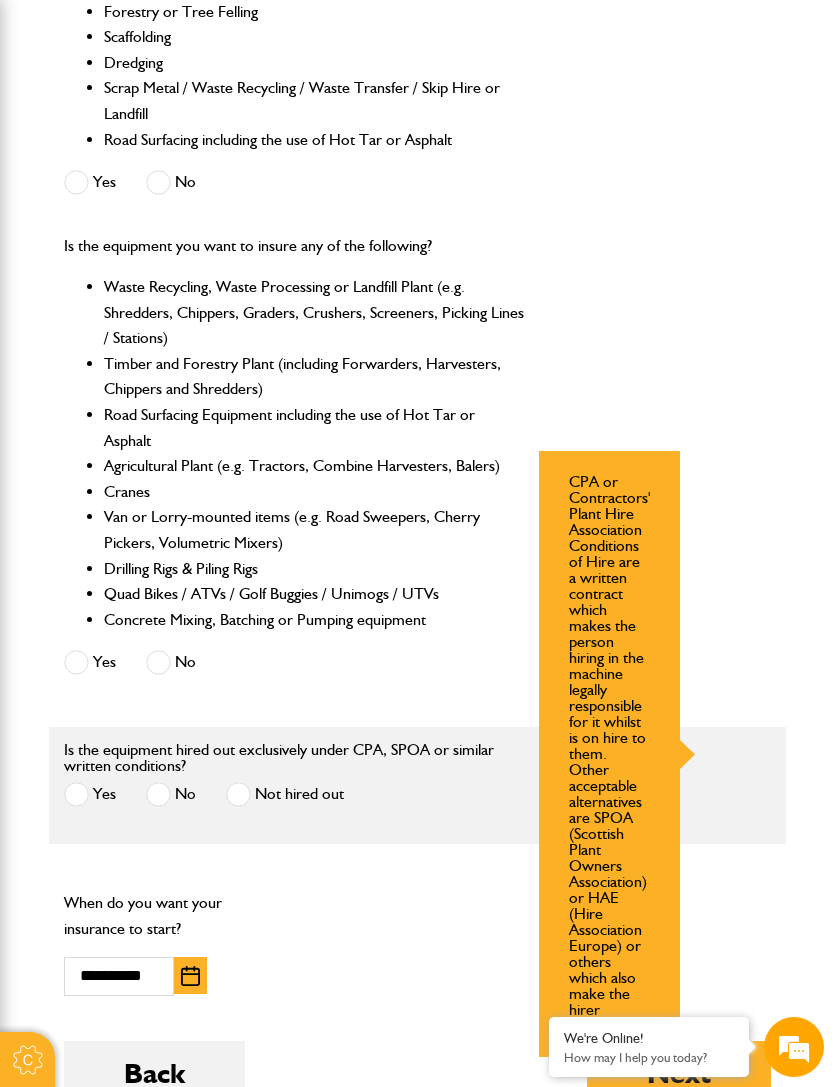 click on "CPA or Contractors' Plant Hire Association Conditions of Hire are a written contract which makes the person hiring in the machine legally responsible for it whilst is on hire to them. Other acceptable alternatives are SPOA (Scottish Plant Owners Association) or HAE (Hire Association Europe) or others which also make the hirer responsible." at bounding box center [663, 754] 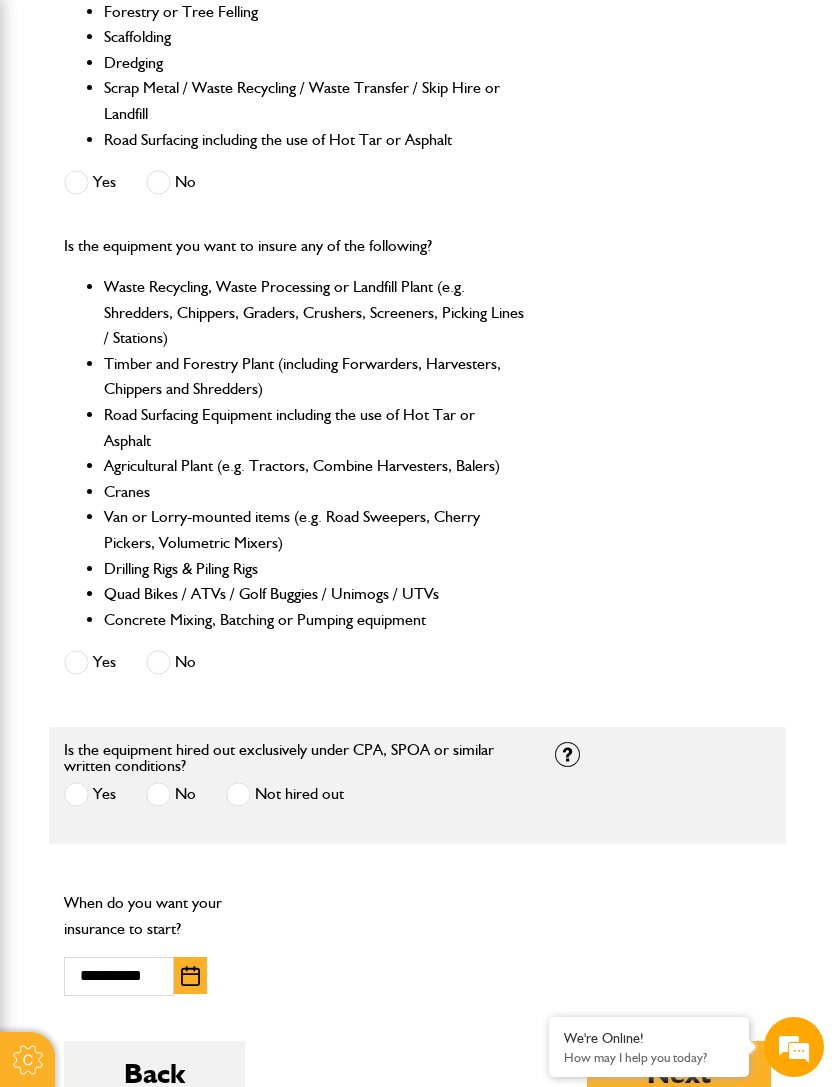 click on "Yes" at bounding box center [90, 794] 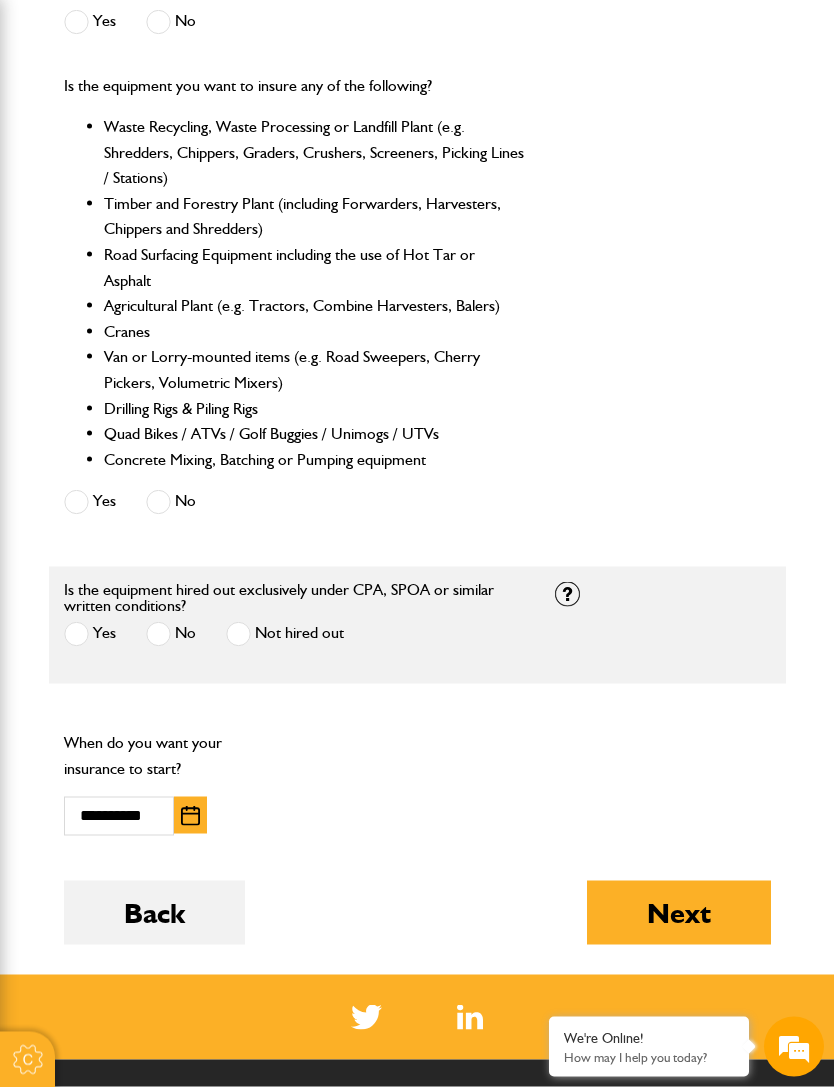 scroll, scrollTop: 1065, scrollLeft: 0, axis: vertical 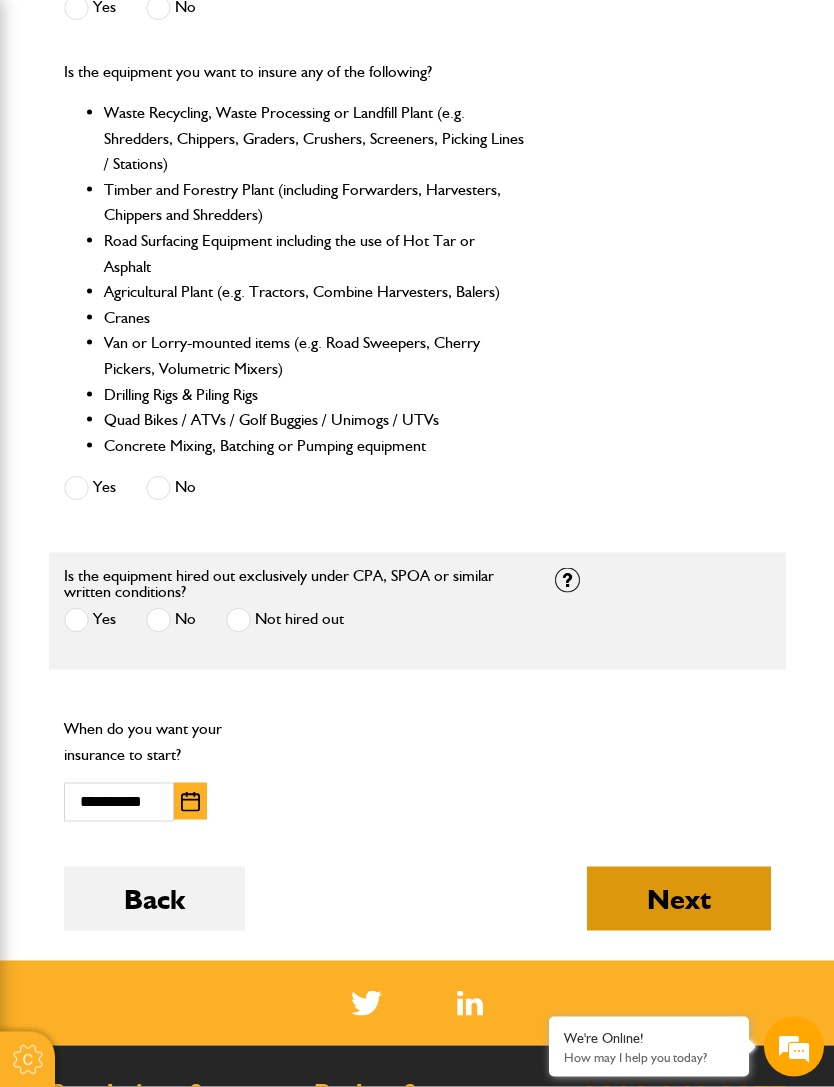 click on "Next" at bounding box center (679, 899) 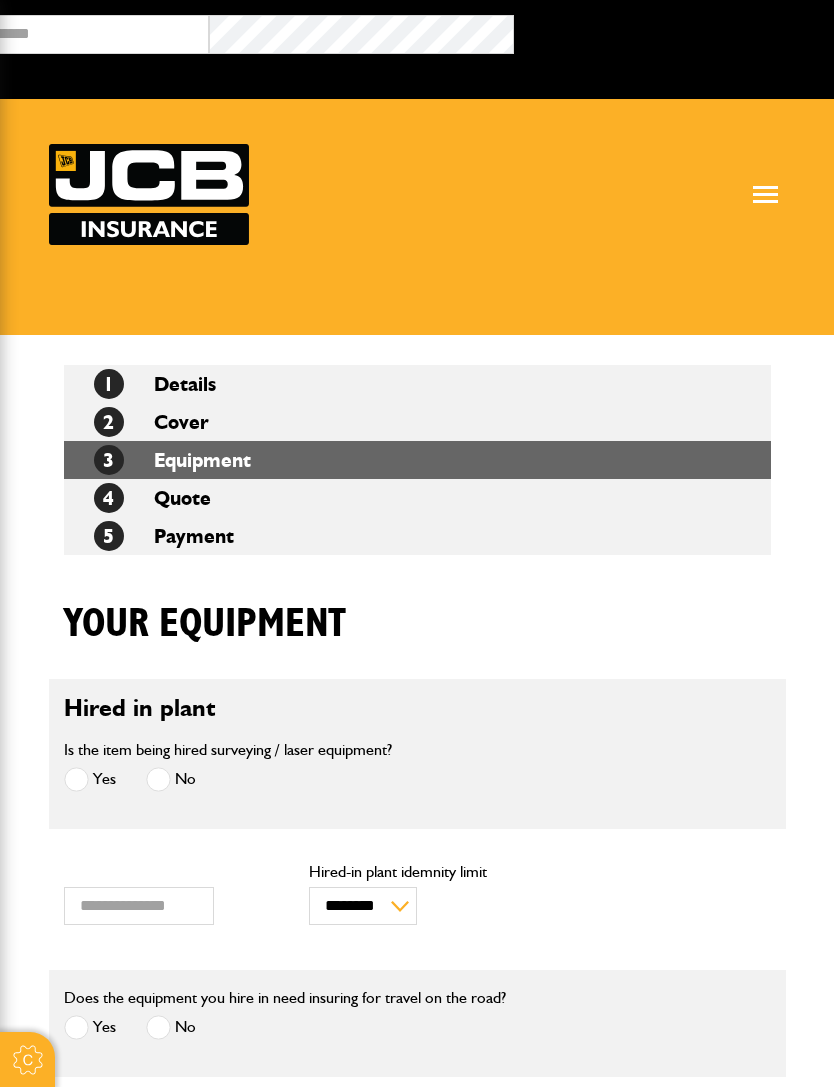 scroll, scrollTop: 0, scrollLeft: 0, axis: both 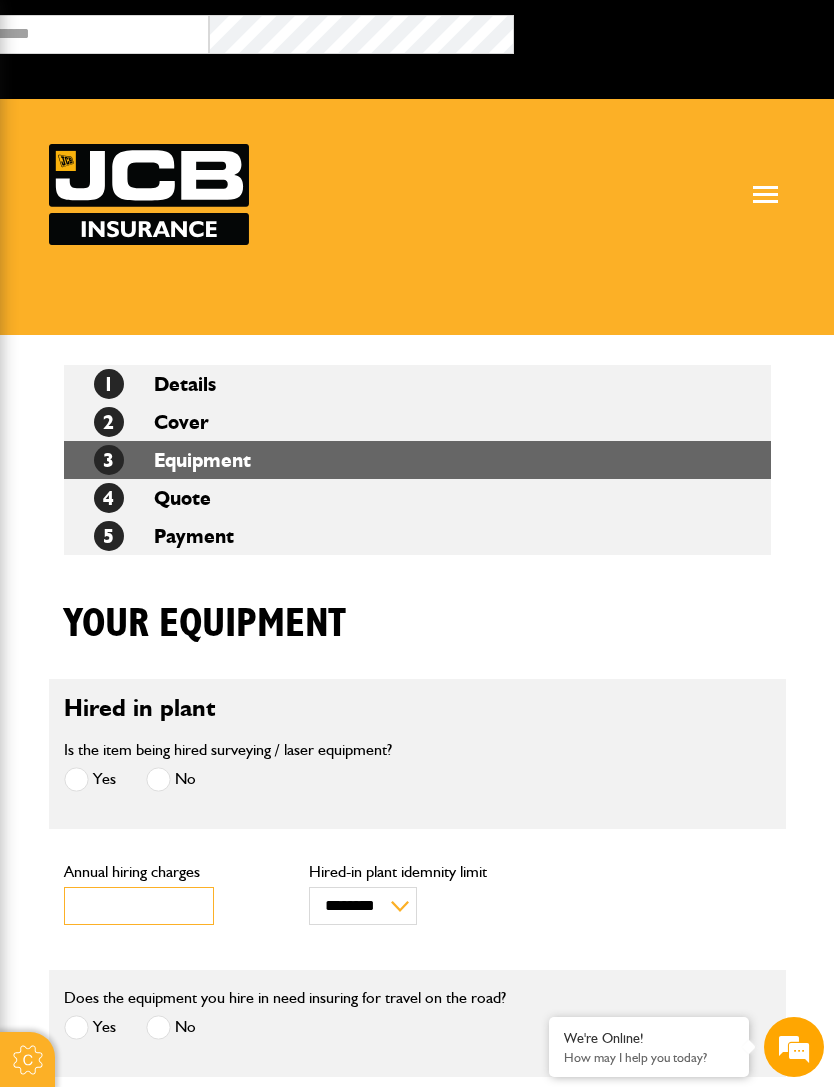 click on "***" at bounding box center (139, 906) 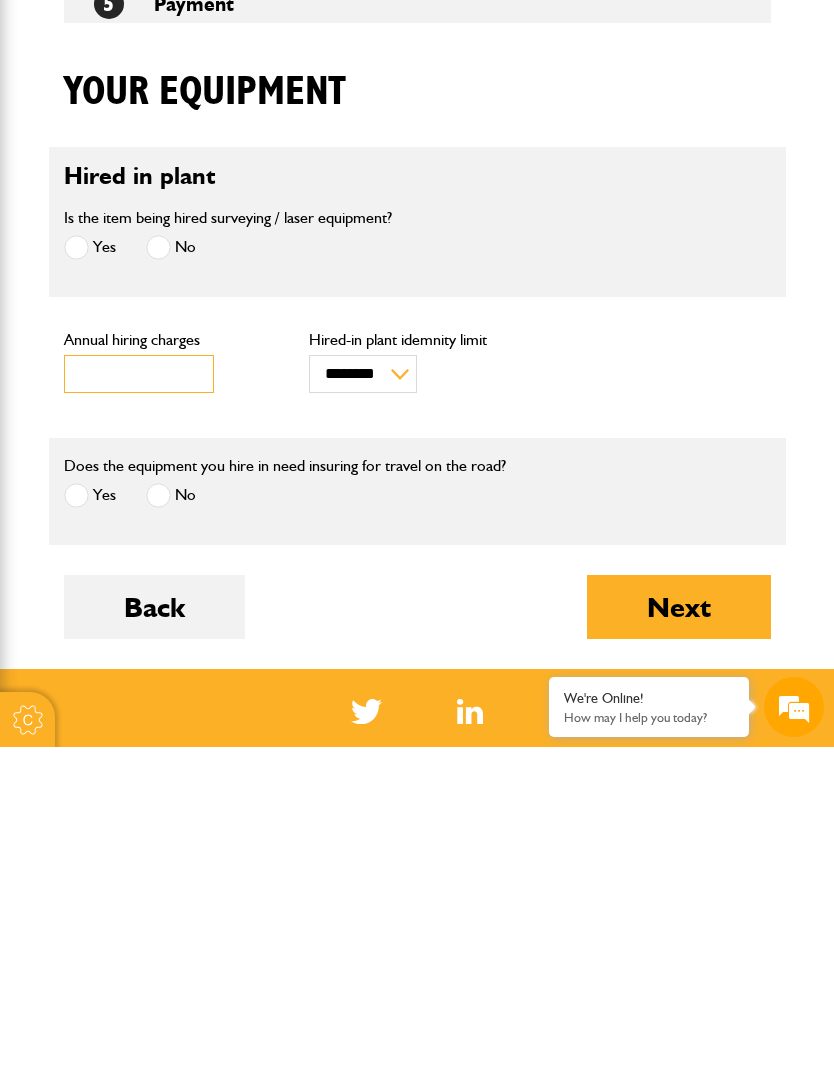 type on "*" 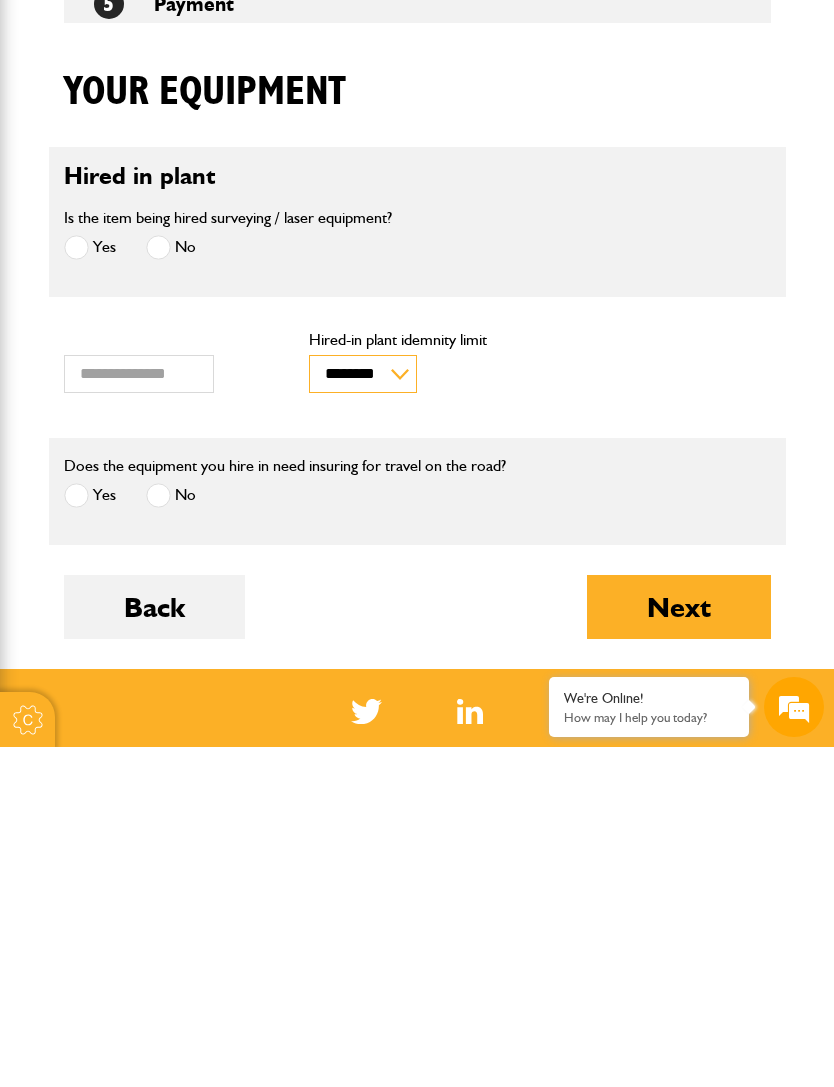 click on "********
********" at bounding box center (363, 714) 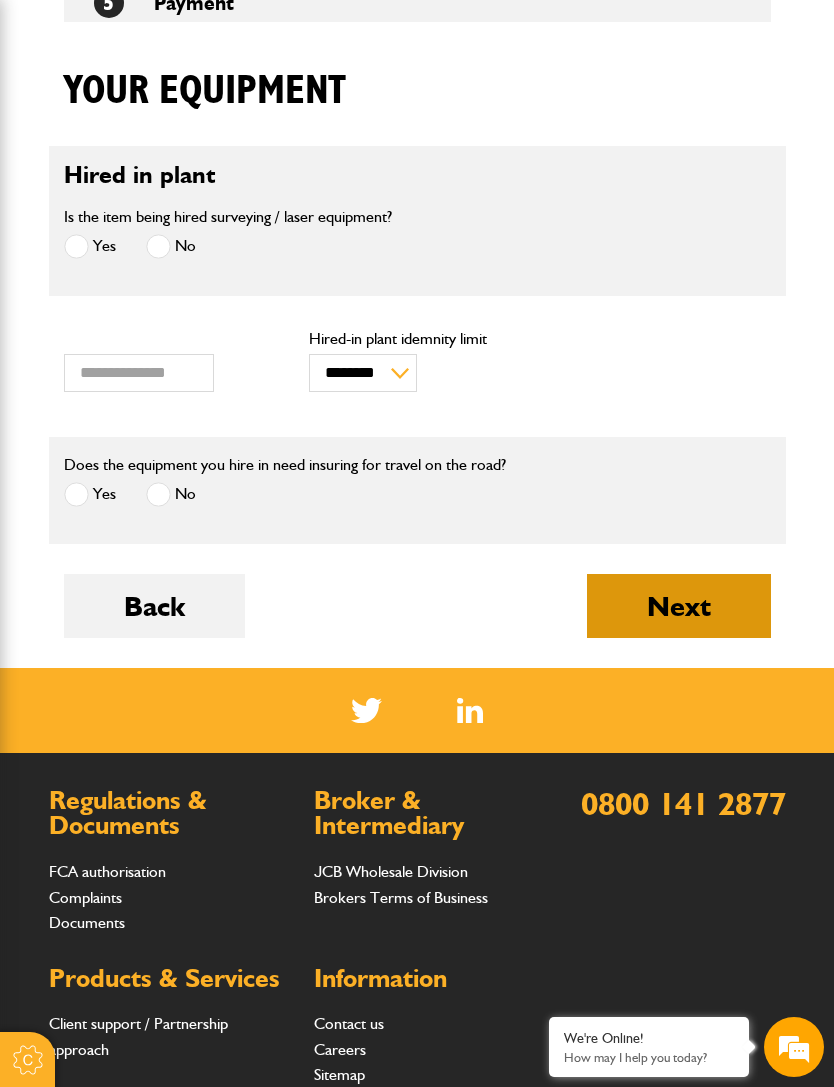 click on "Next" at bounding box center [679, 606] 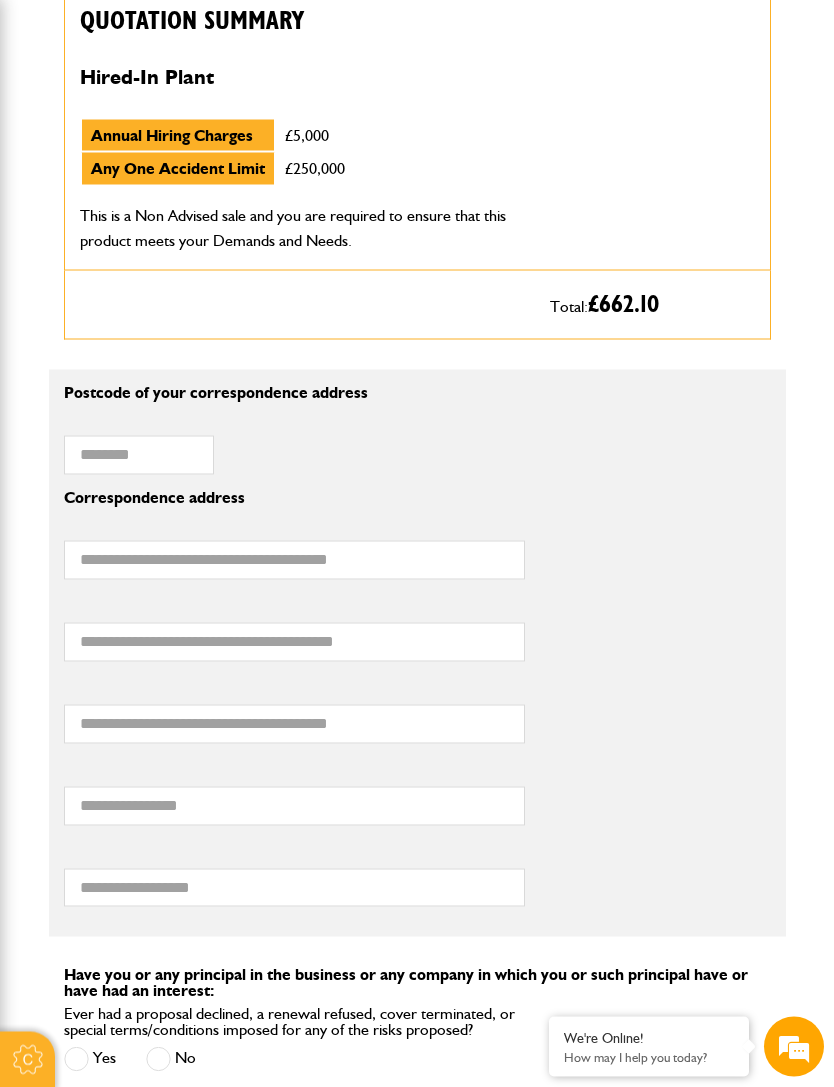 scroll, scrollTop: 1297, scrollLeft: 0, axis: vertical 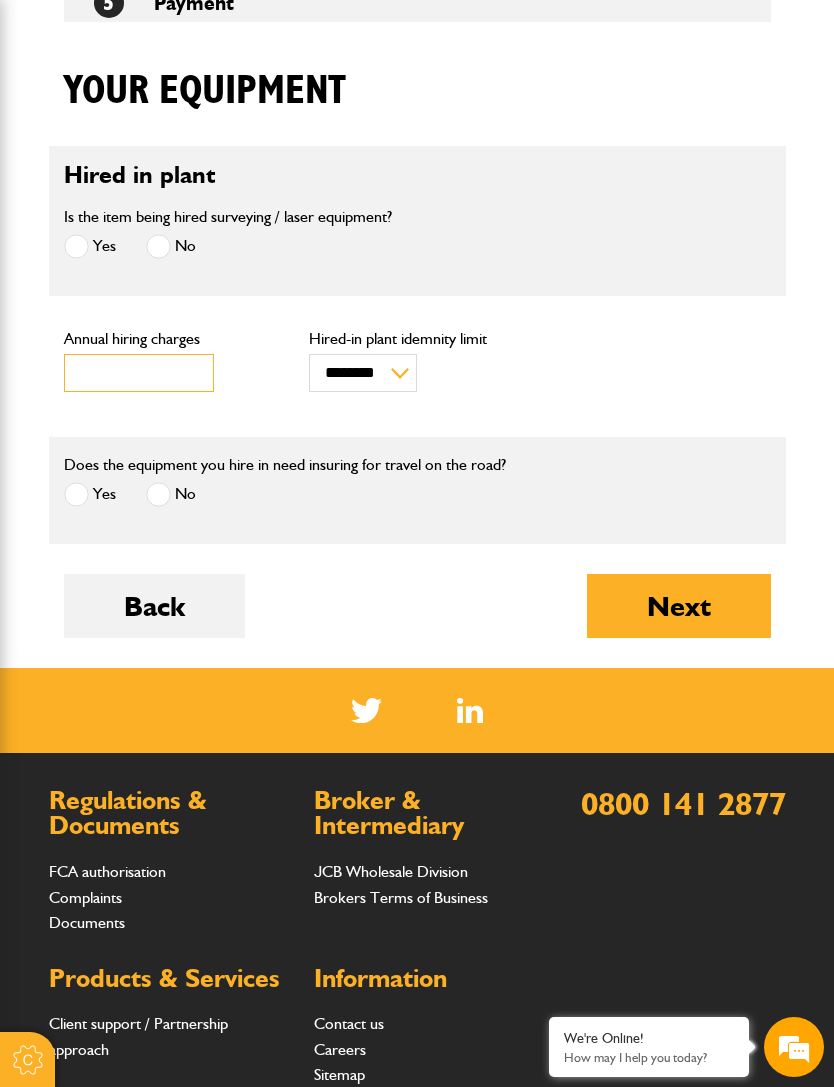 click on "****" at bounding box center (139, 373) 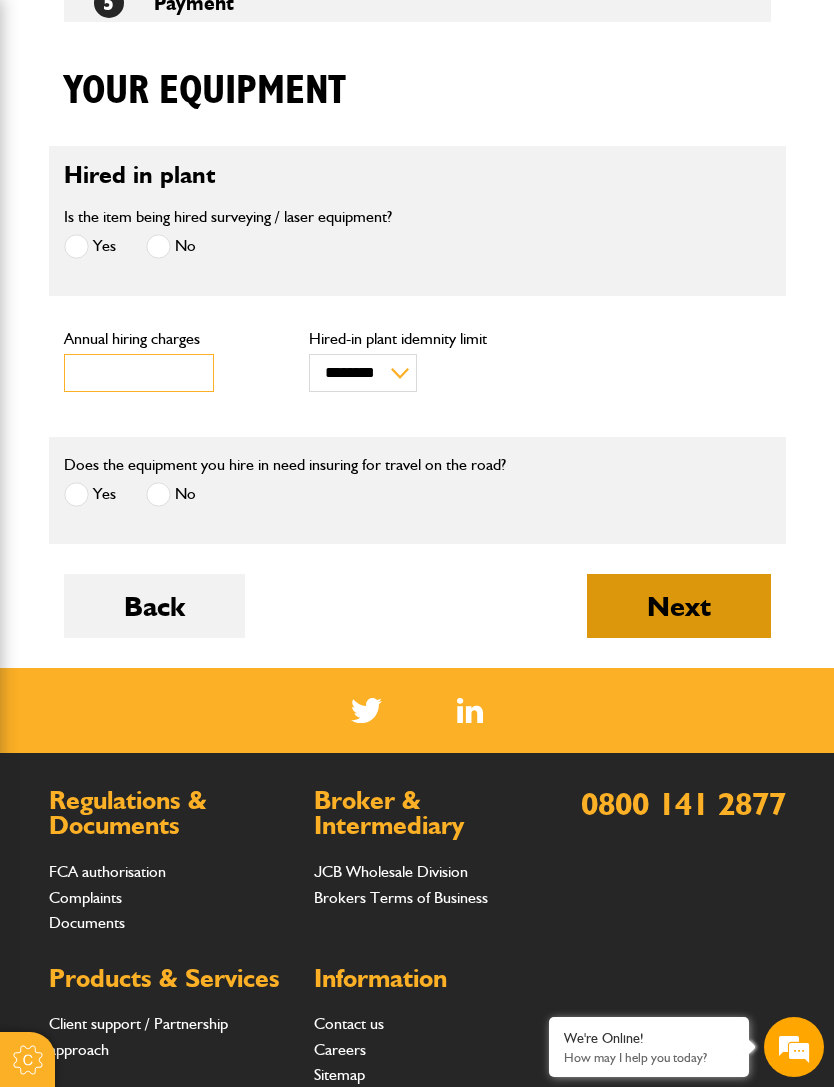 type on "****" 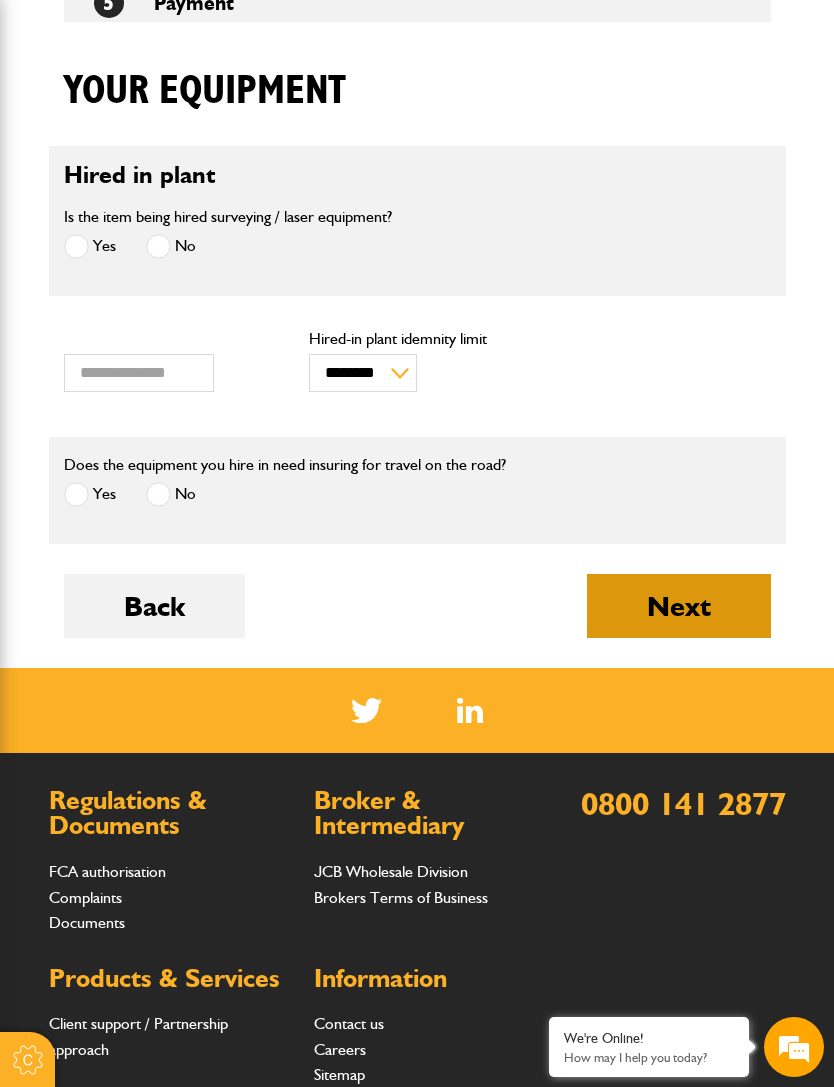 click on "Next" at bounding box center [679, 606] 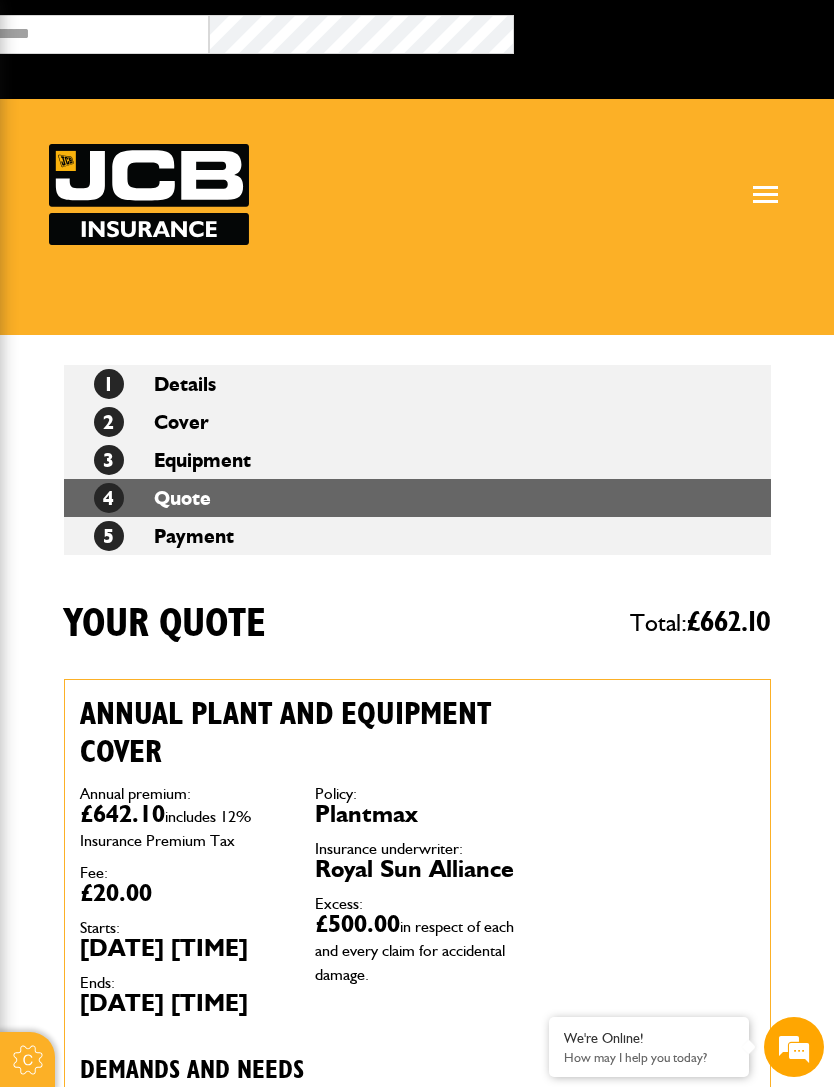 scroll, scrollTop: 0, scrollLeft: 0, axis: both 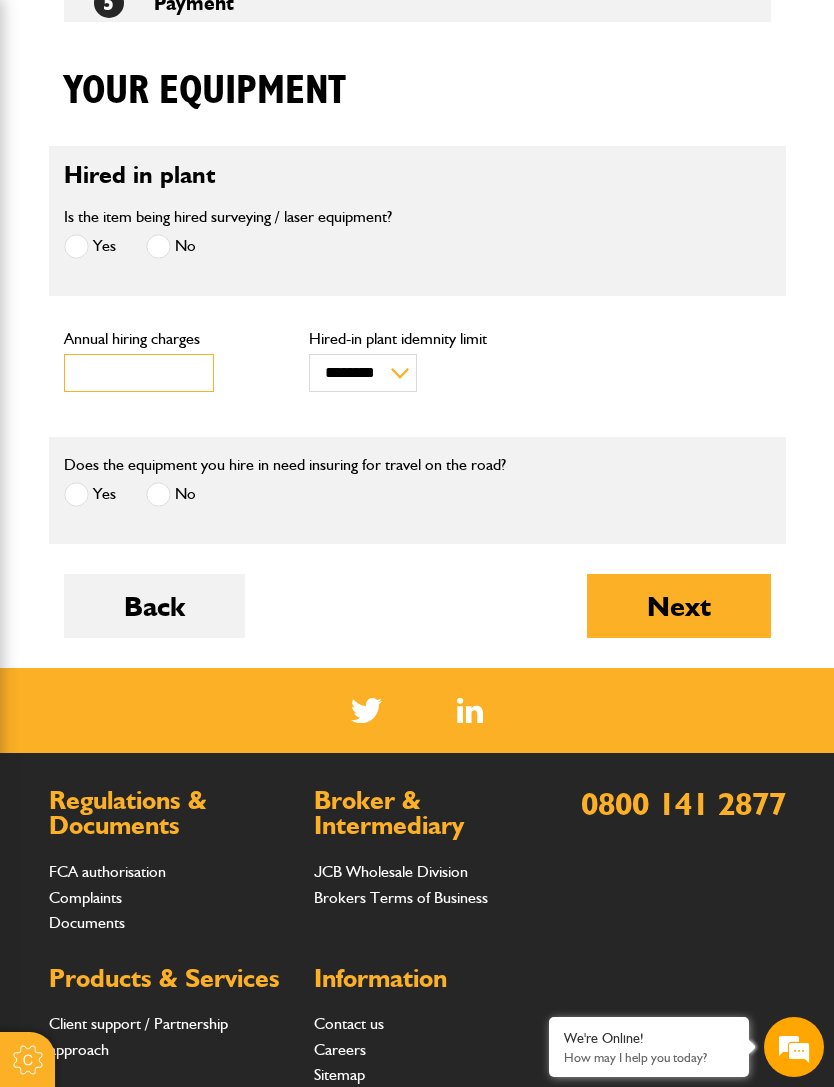 click on "****" at bounding box center [139, 373] 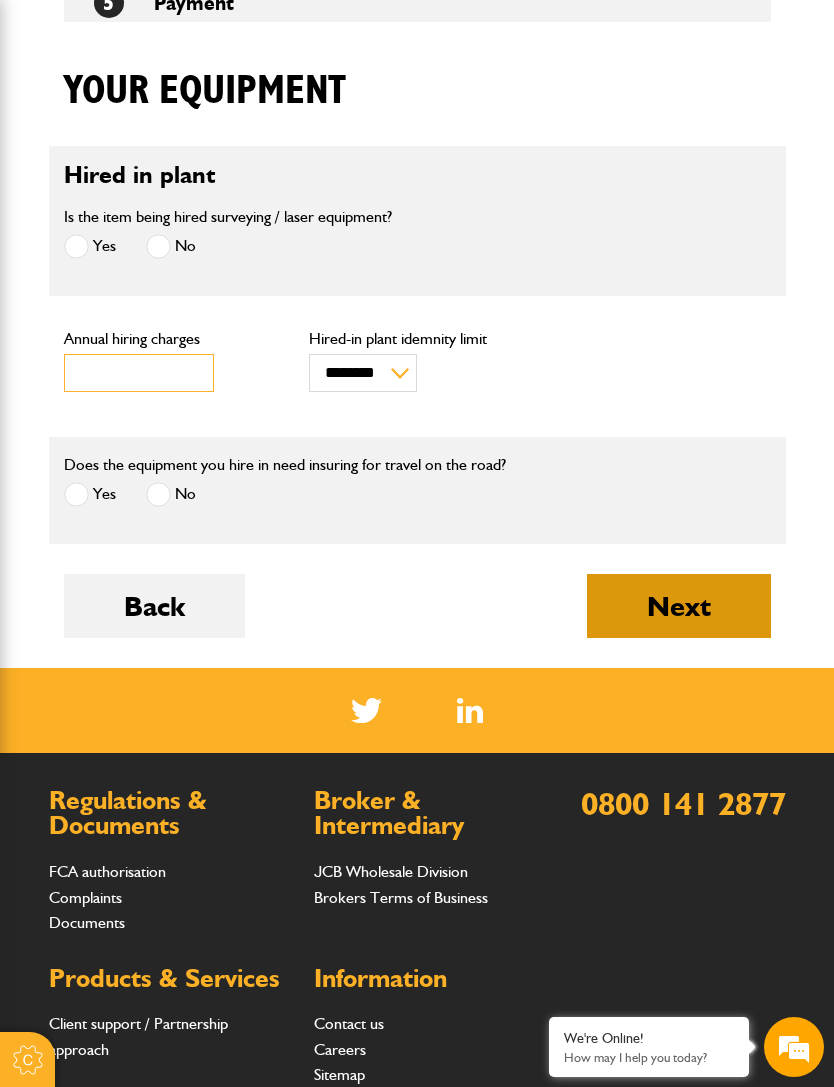 type on "*****" 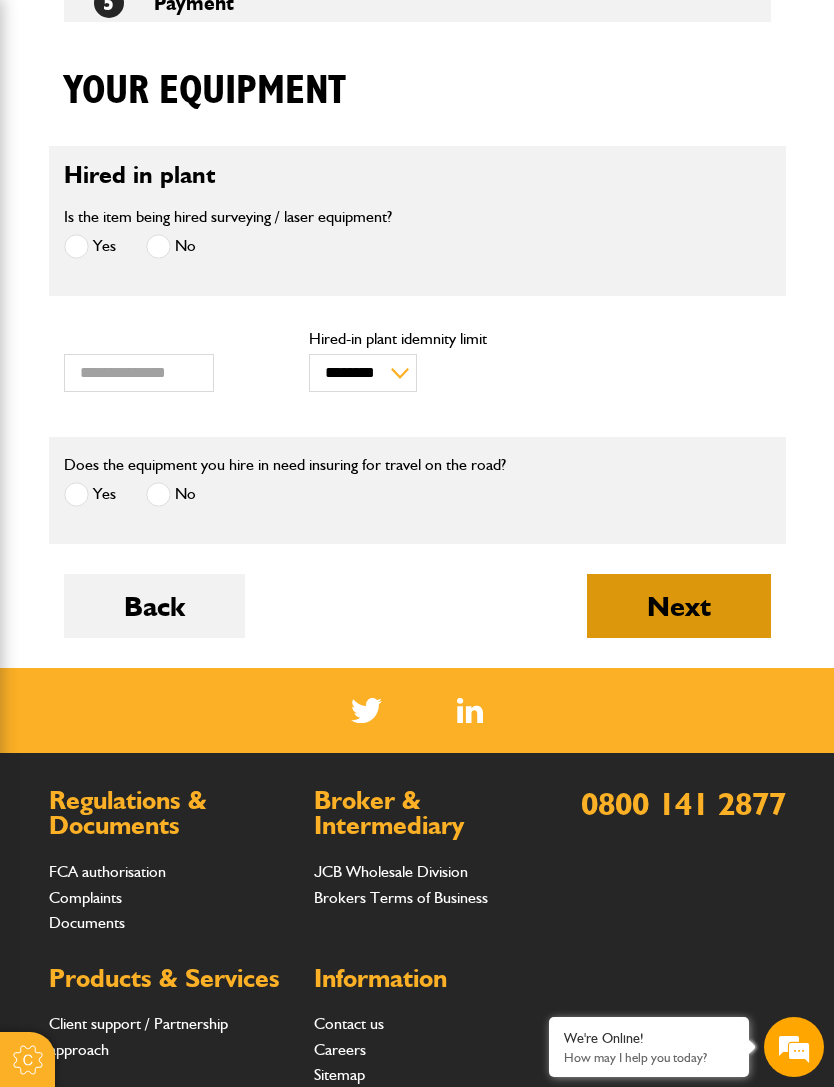 click on "Next" at bounding box center (679, 606) 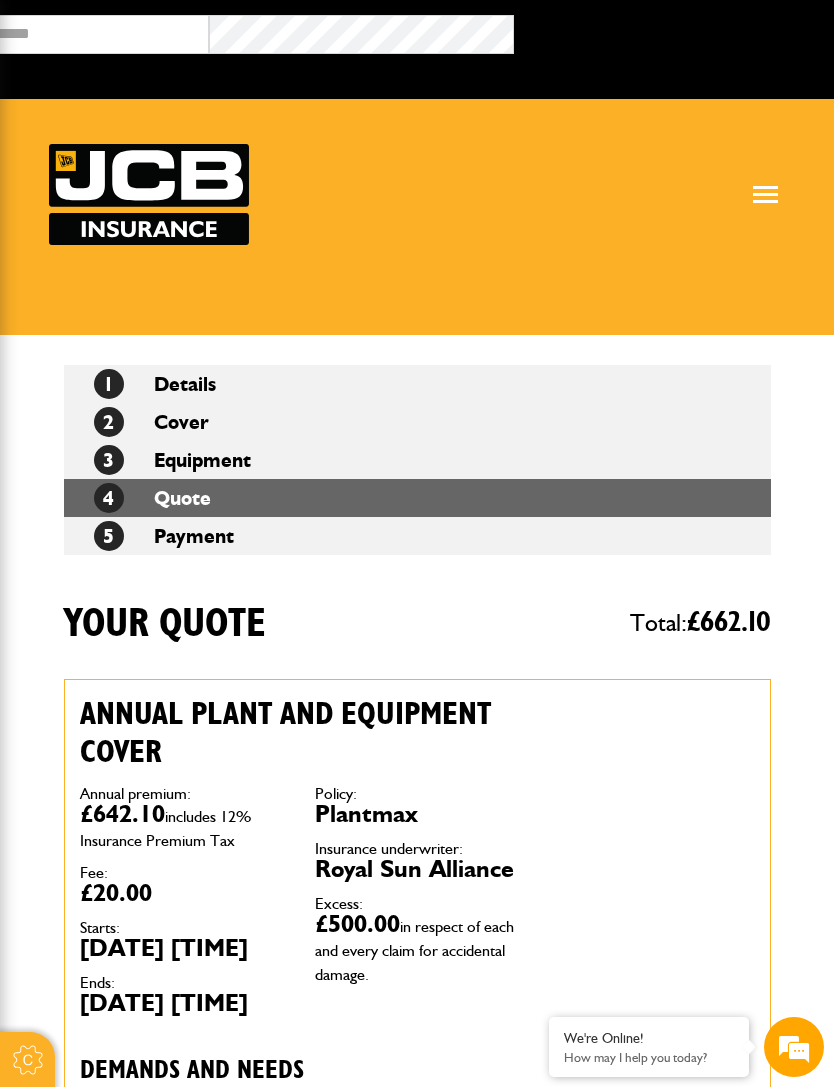 scroll, scrollTop: 0, scrollLeft: 0, axis: both 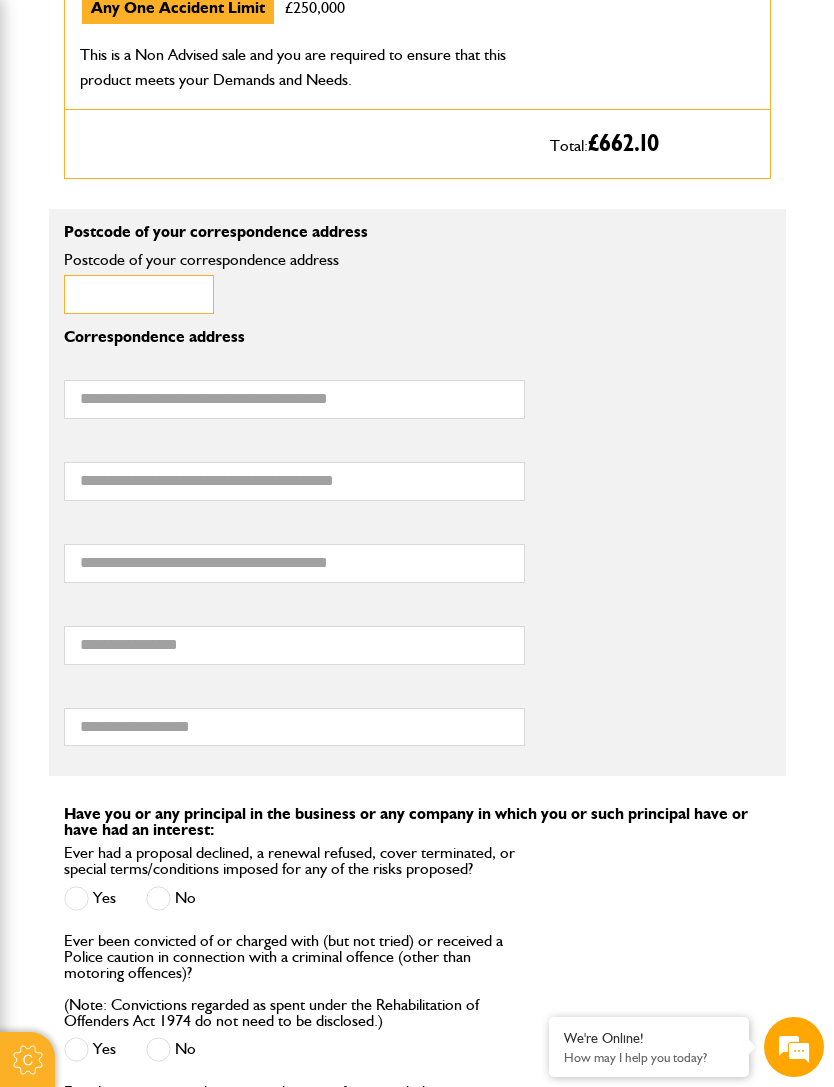 click on "Postcode of your correspondence address" at bounding box center (139, 294) 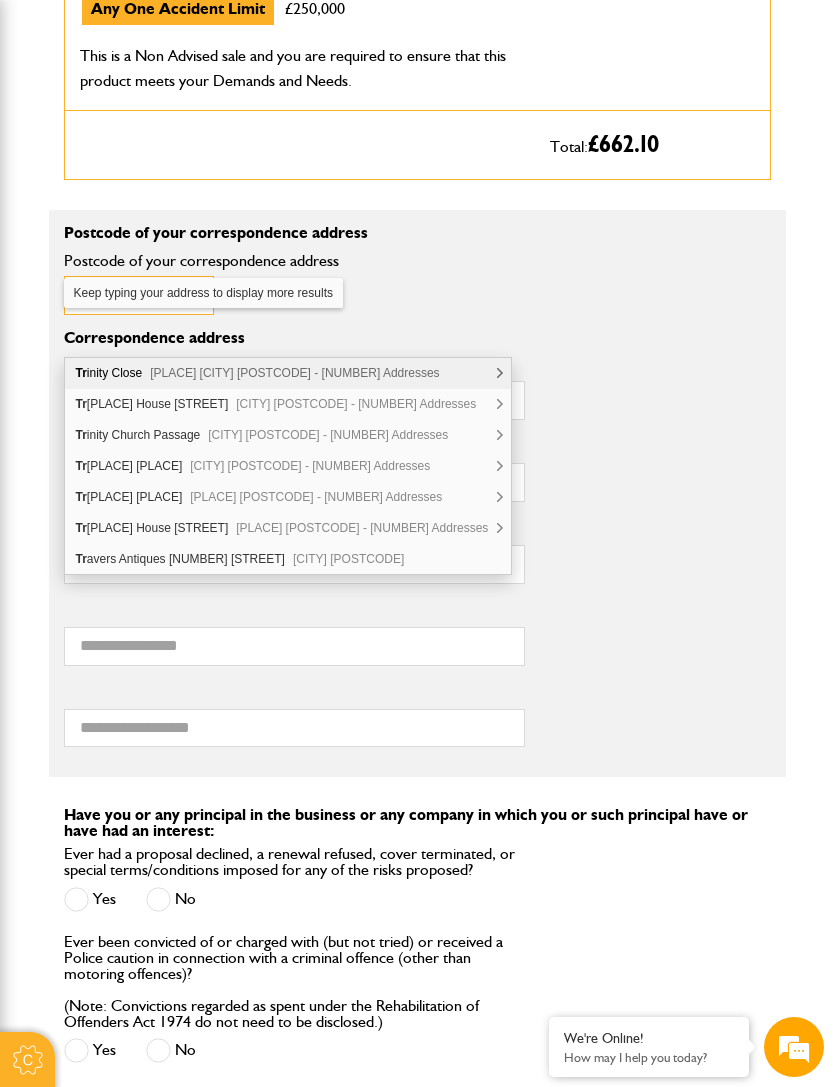 scroll, scrollTop: 0, scrollLeft: 0, axis: both 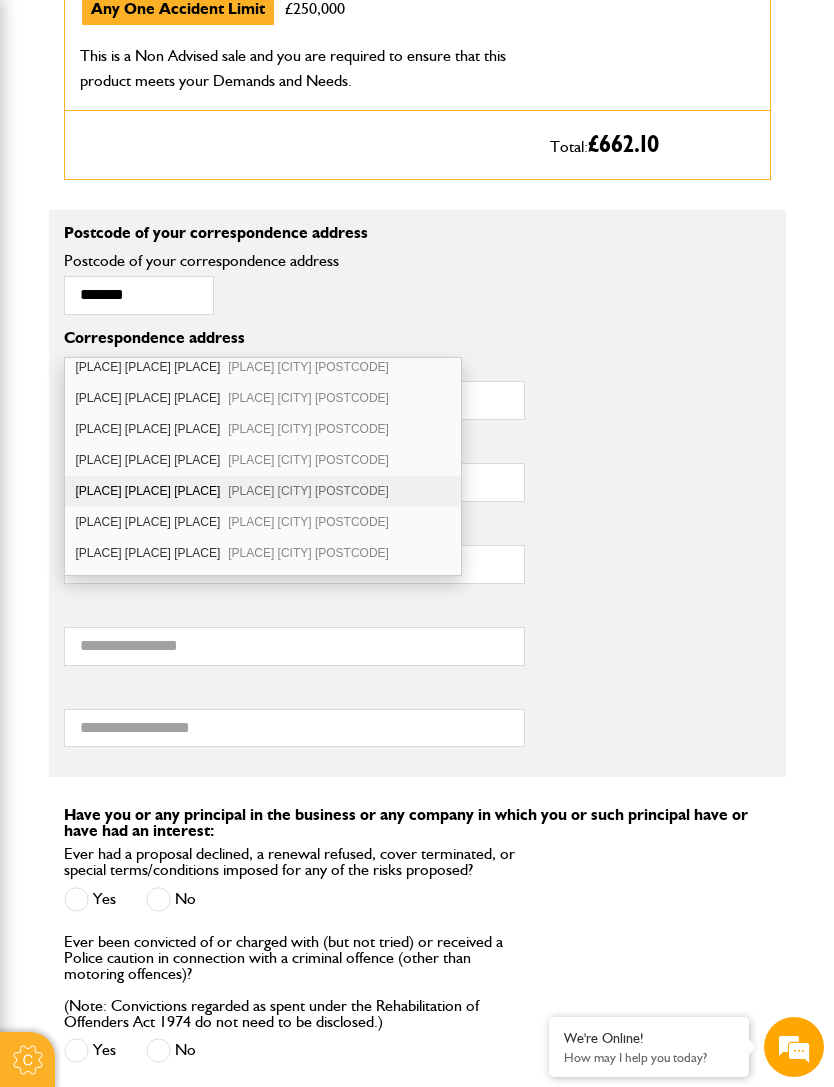 click on "Roscarrack Farm Roscarrack Road Maen Valley Goldenbank Falmouth TR11 5BL" at bounding box center (263, 491) 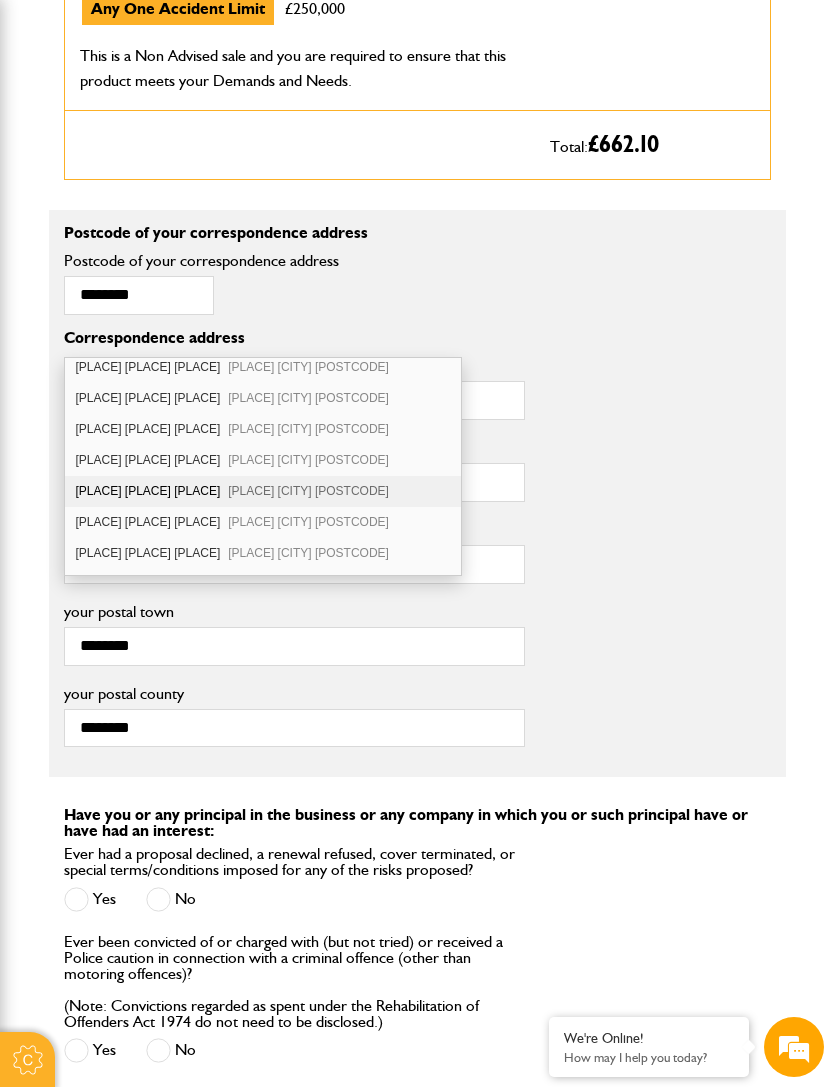scroll, scrollTop: 1369, scrollLeft: 0, axis: vertical 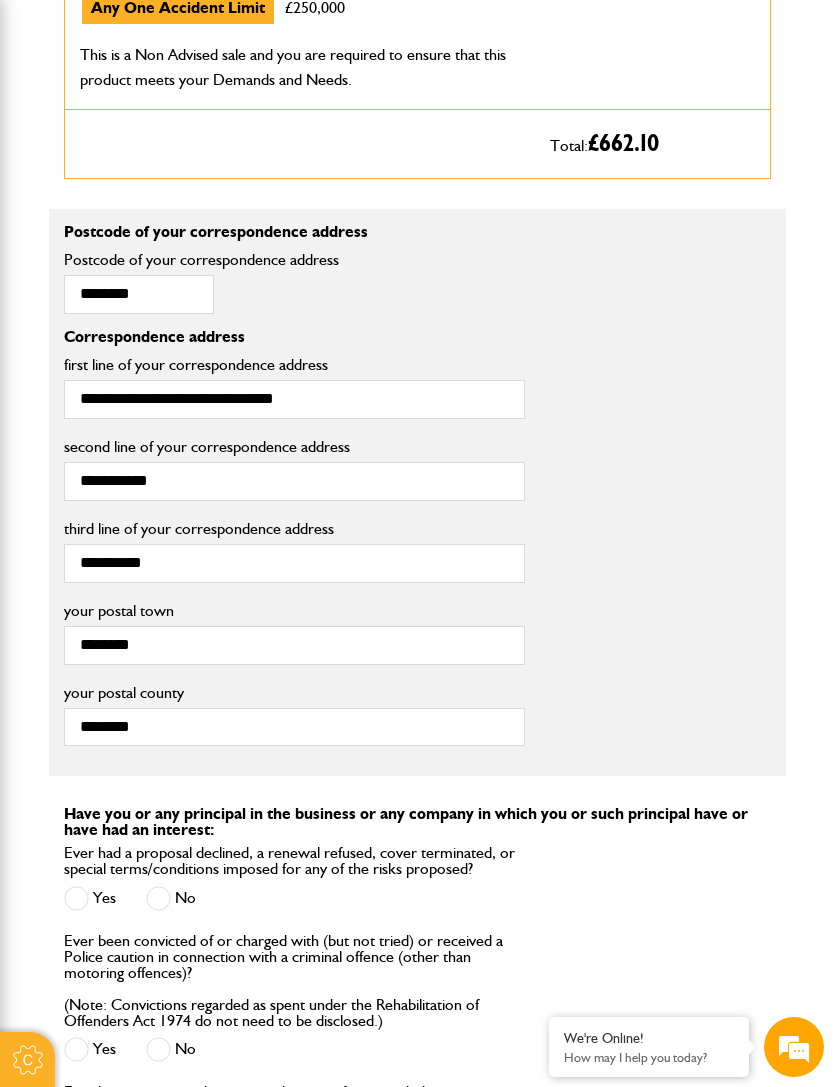 click on "No" at bounding box center [171, 898] 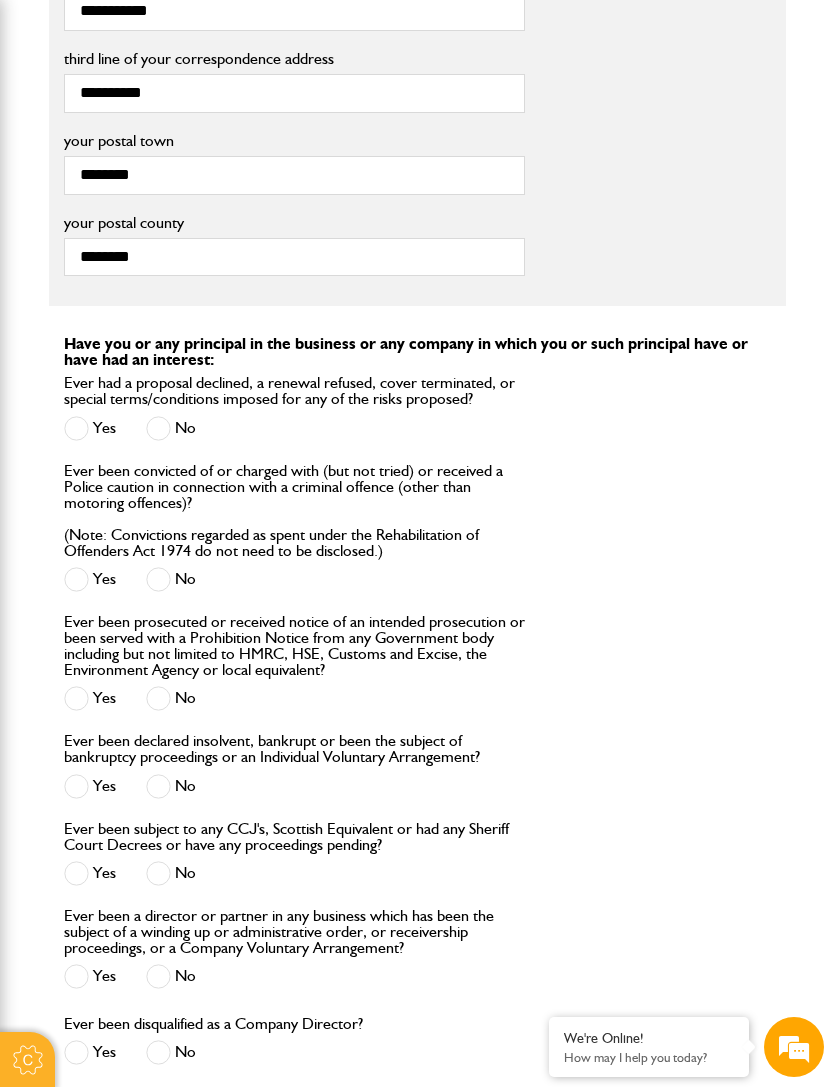 scroll, scrollTop: 1846, scrollLeft: 0, axis: vertical 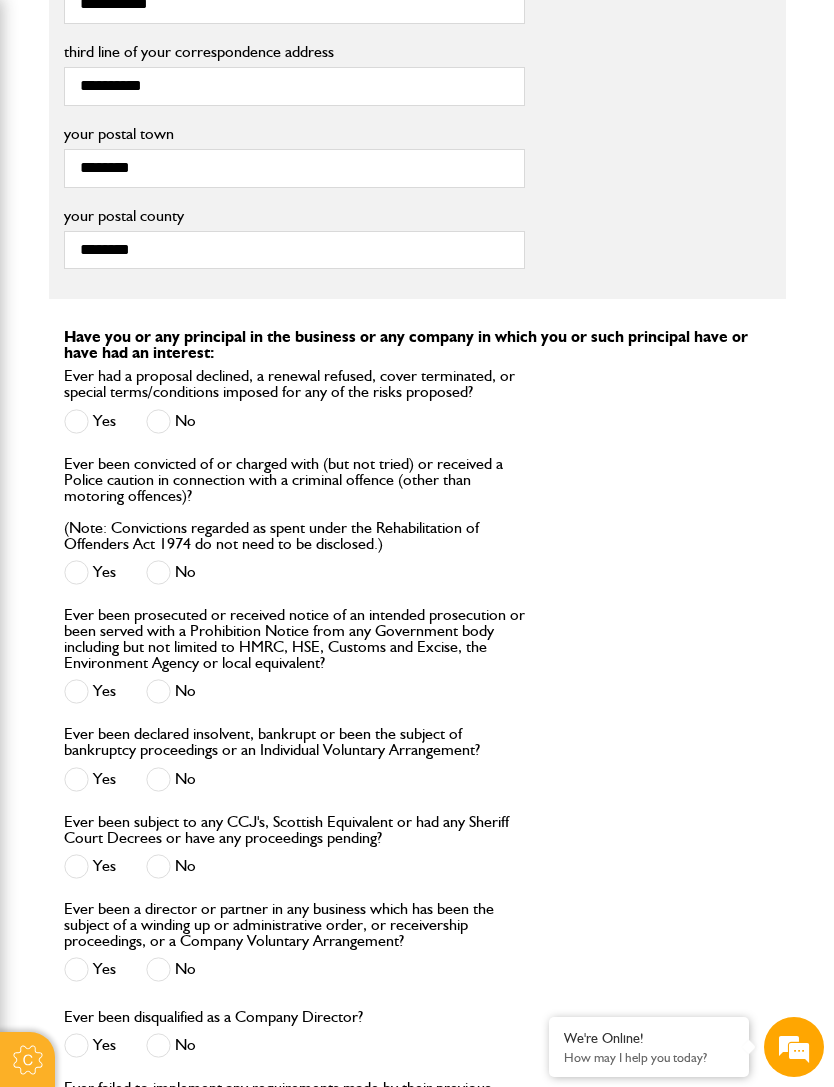 click on "No" at bounding box center [171, 572] 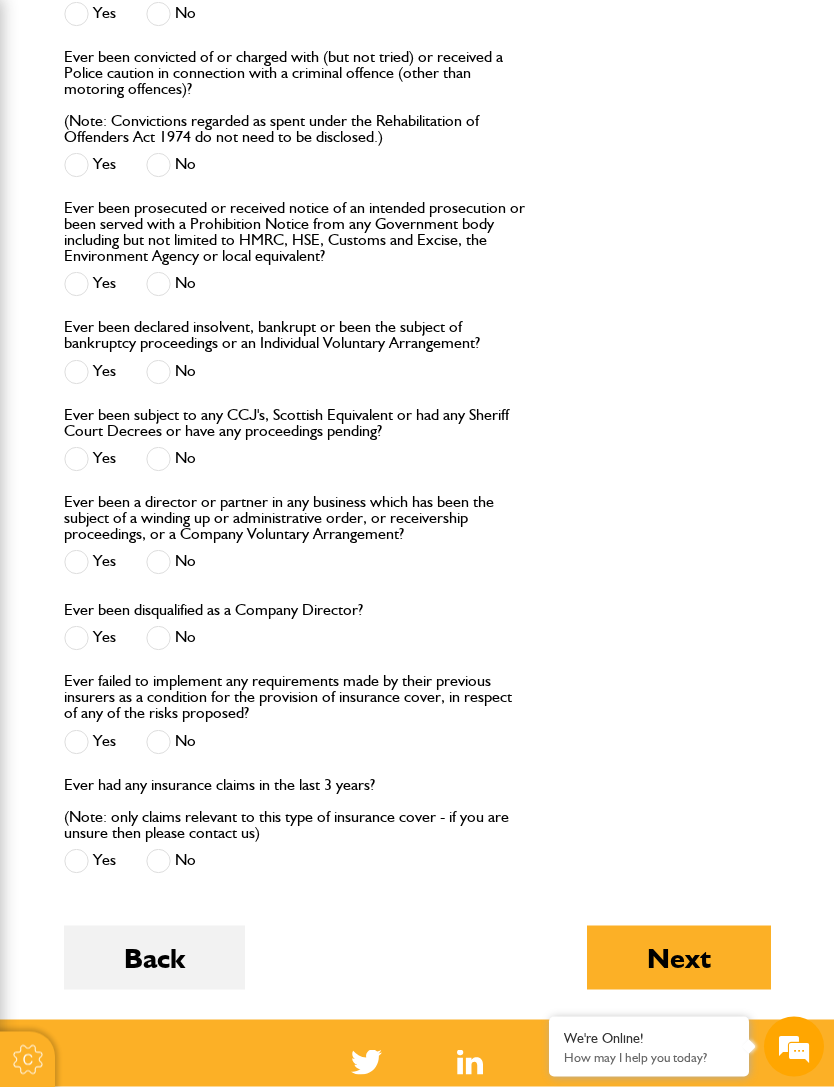 scroll, scrollTop: 2257, scrollLeft: 0, axis: vertical 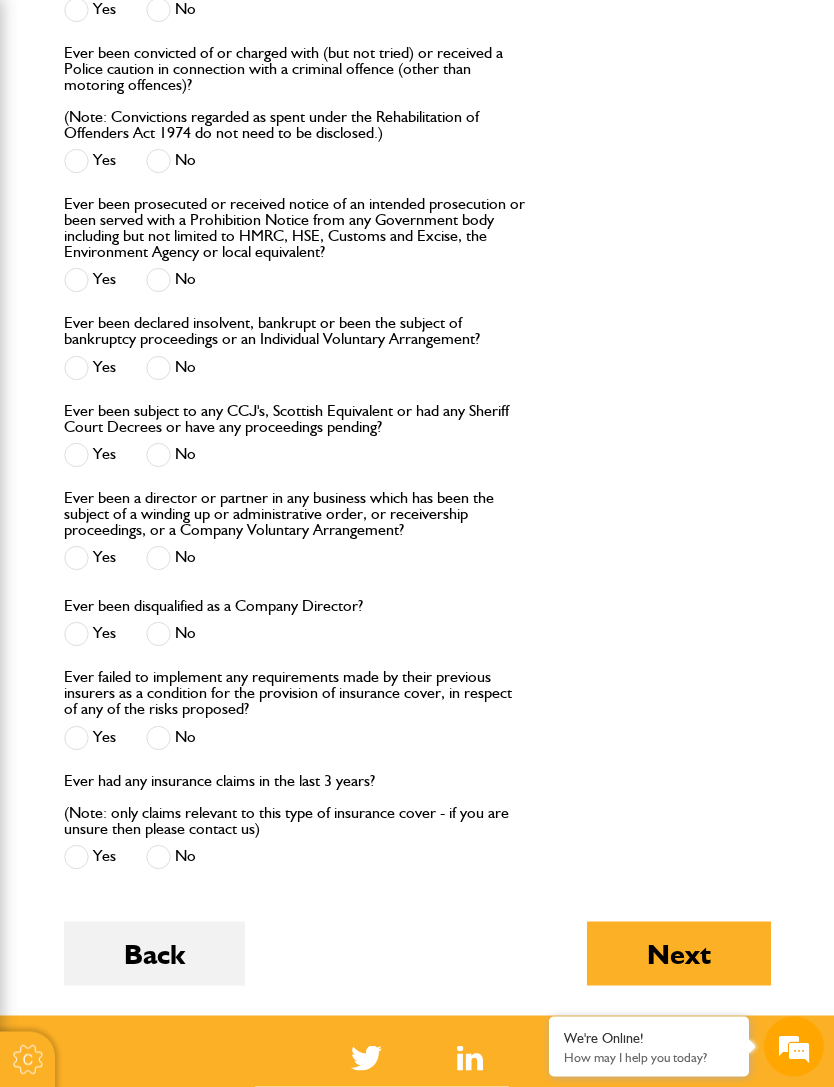 click at bounding box center [158, 634] 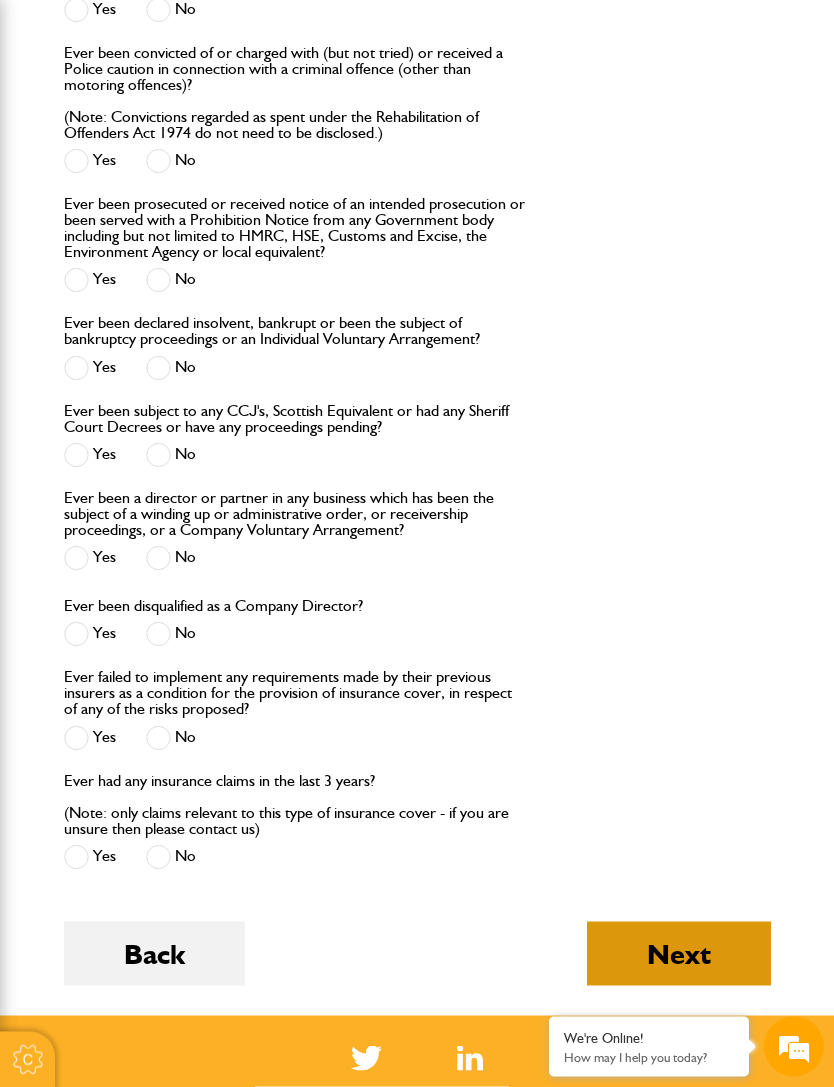click on "Next" at bounding box center [679, 954] 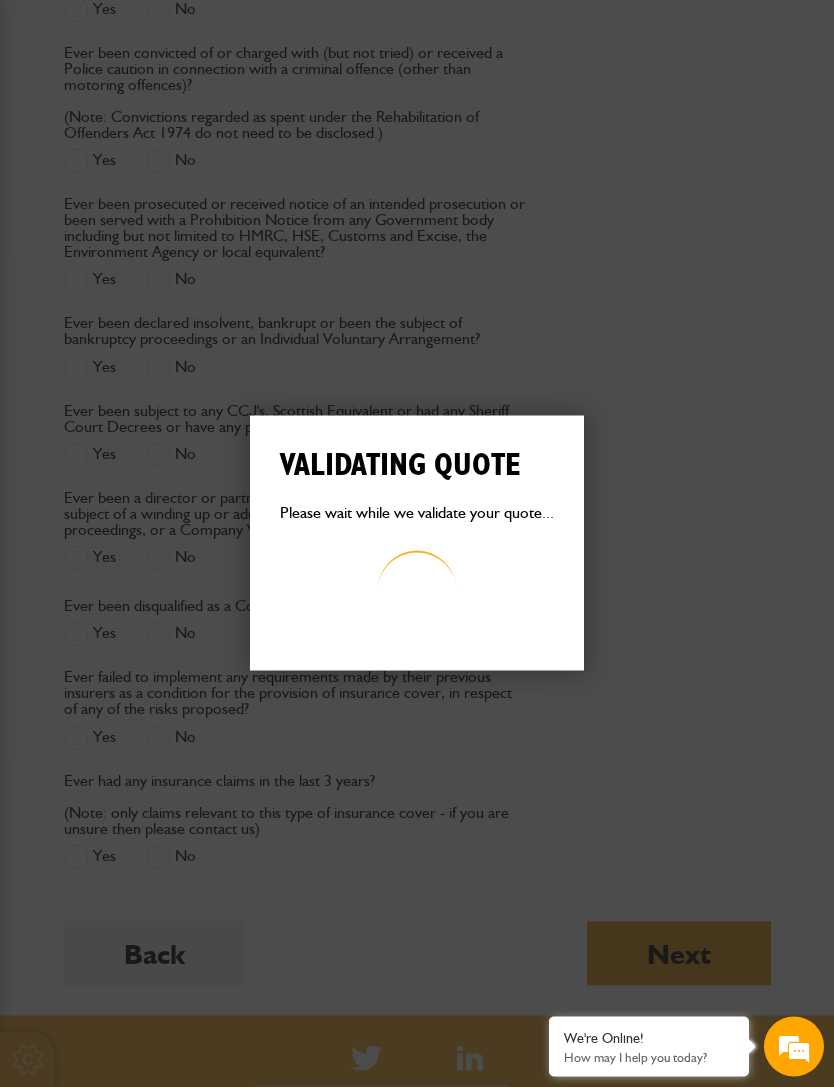 scroll, scrollTop: 2258, scrollLeft: 0, axis: vertical 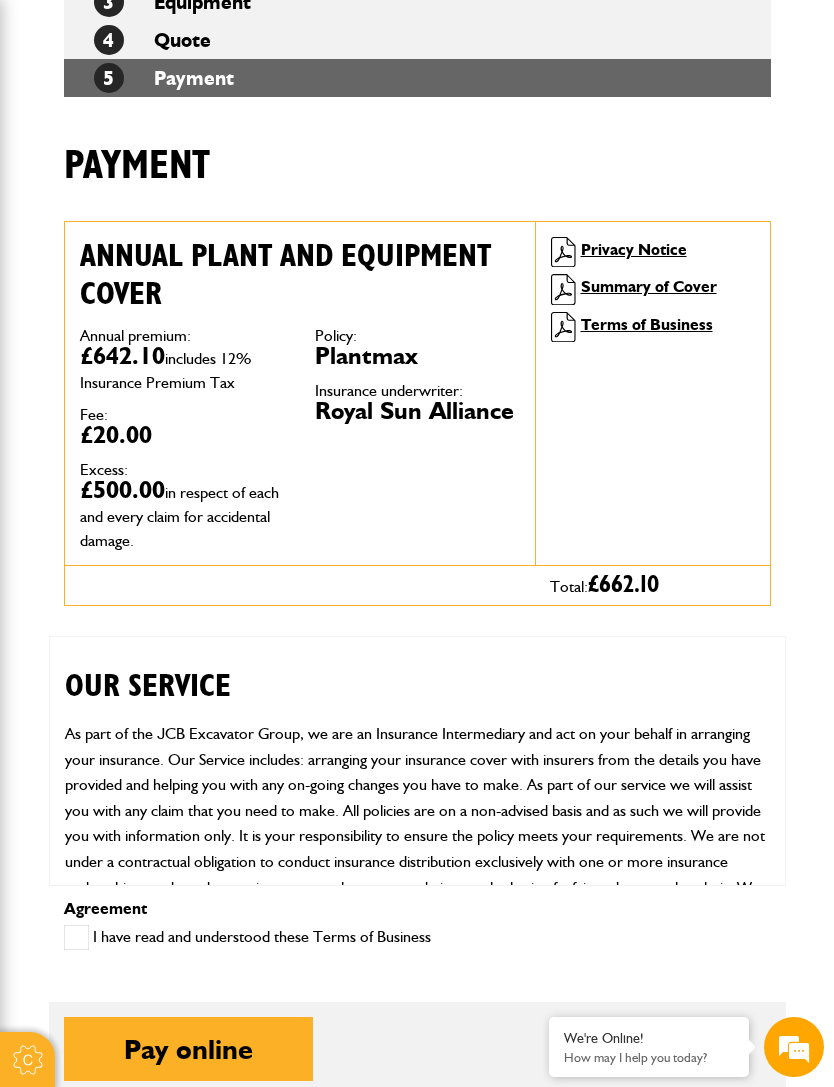 click at bounding box center (76, 937) 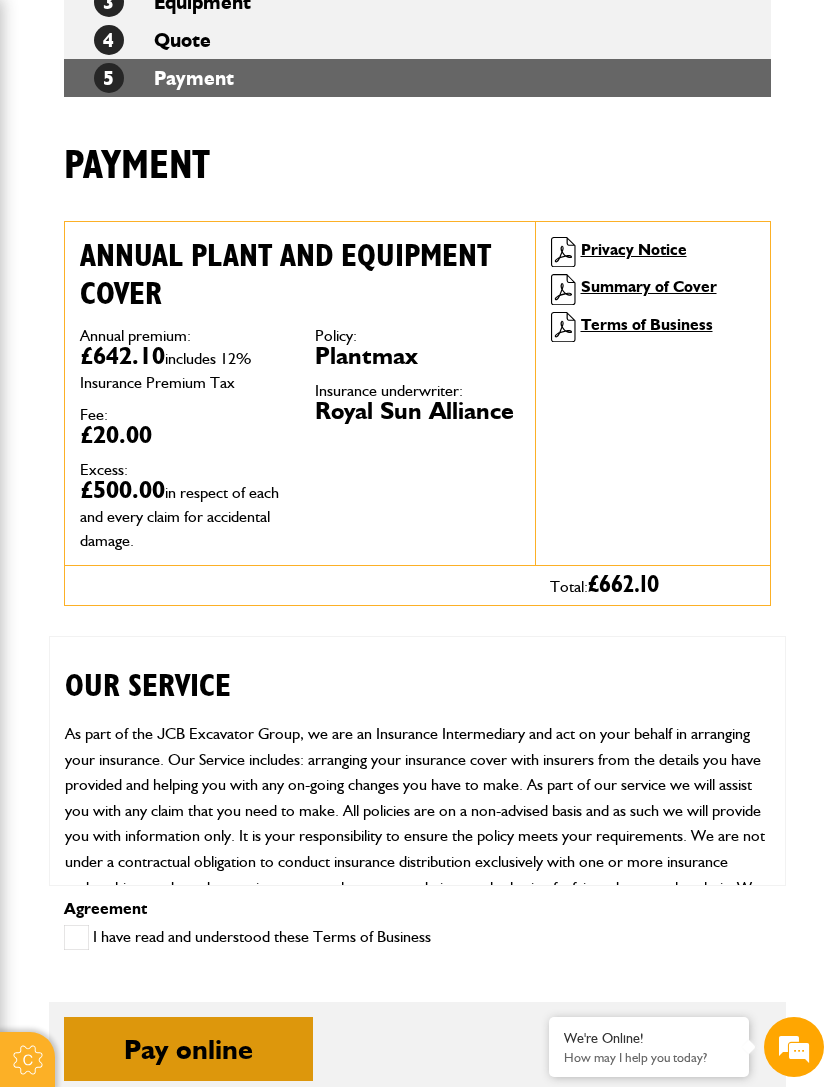 click on "Pay online" at bounding box center (188, 1049) 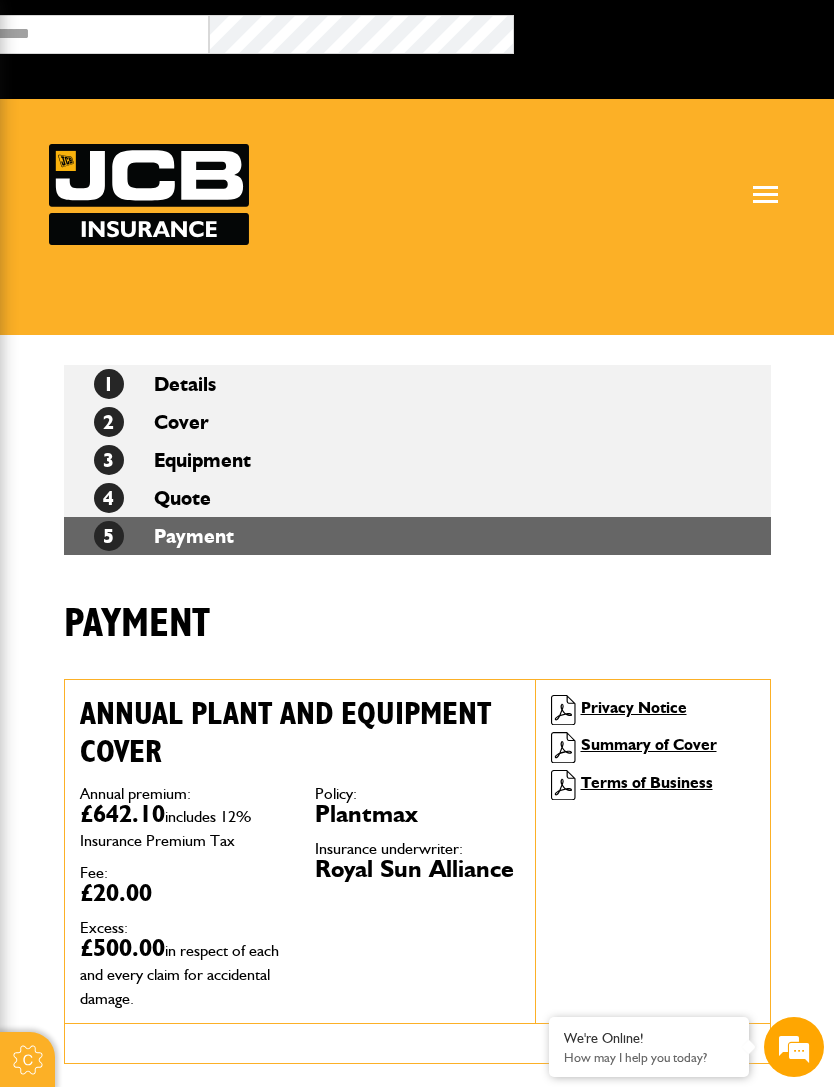 scroll, scrollTop: 107, scrollLeft: 0, axis: vertical 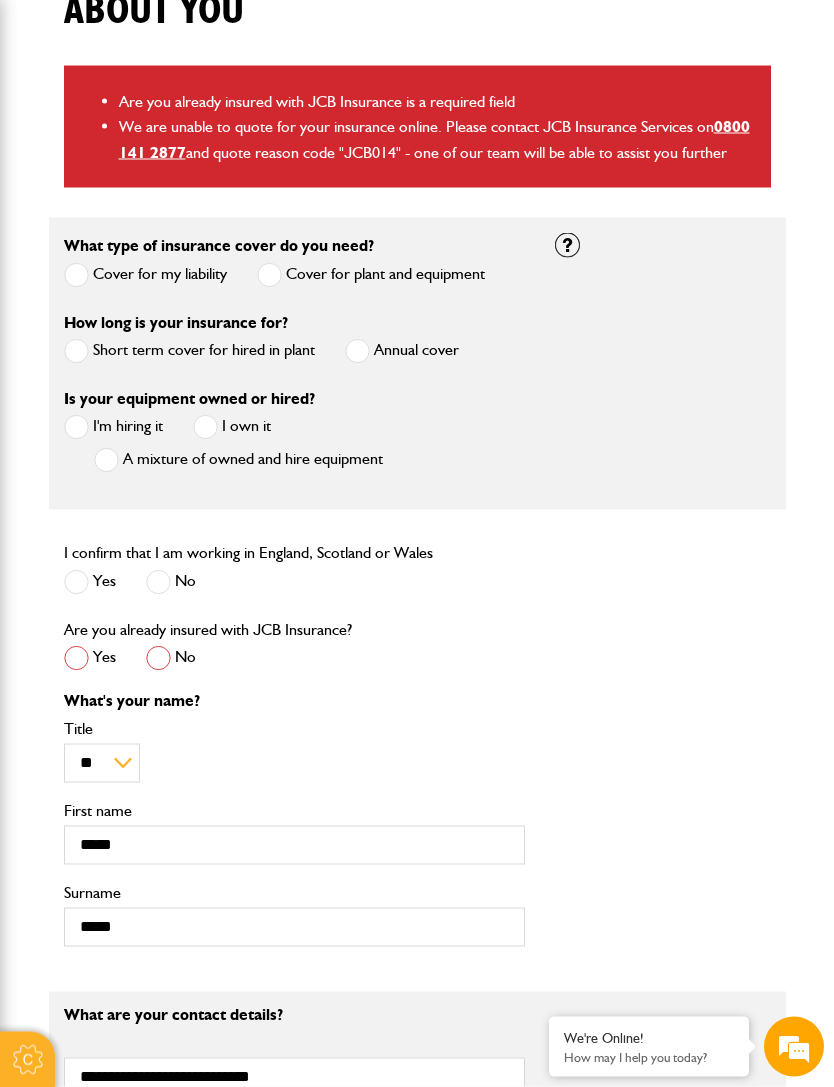 click on "Short term cover for hired in plant" at bounding box center [189, 351] 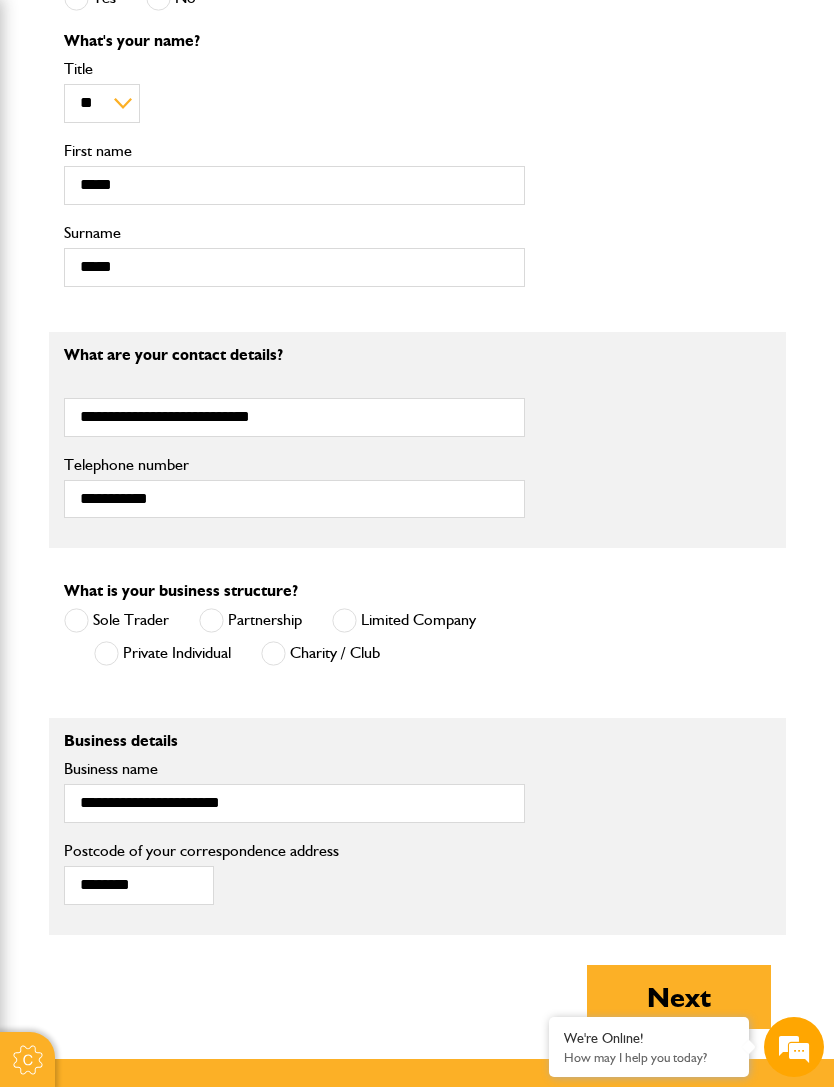 scroll, scrollTop: 0, scrollLeft: 0, axis: both 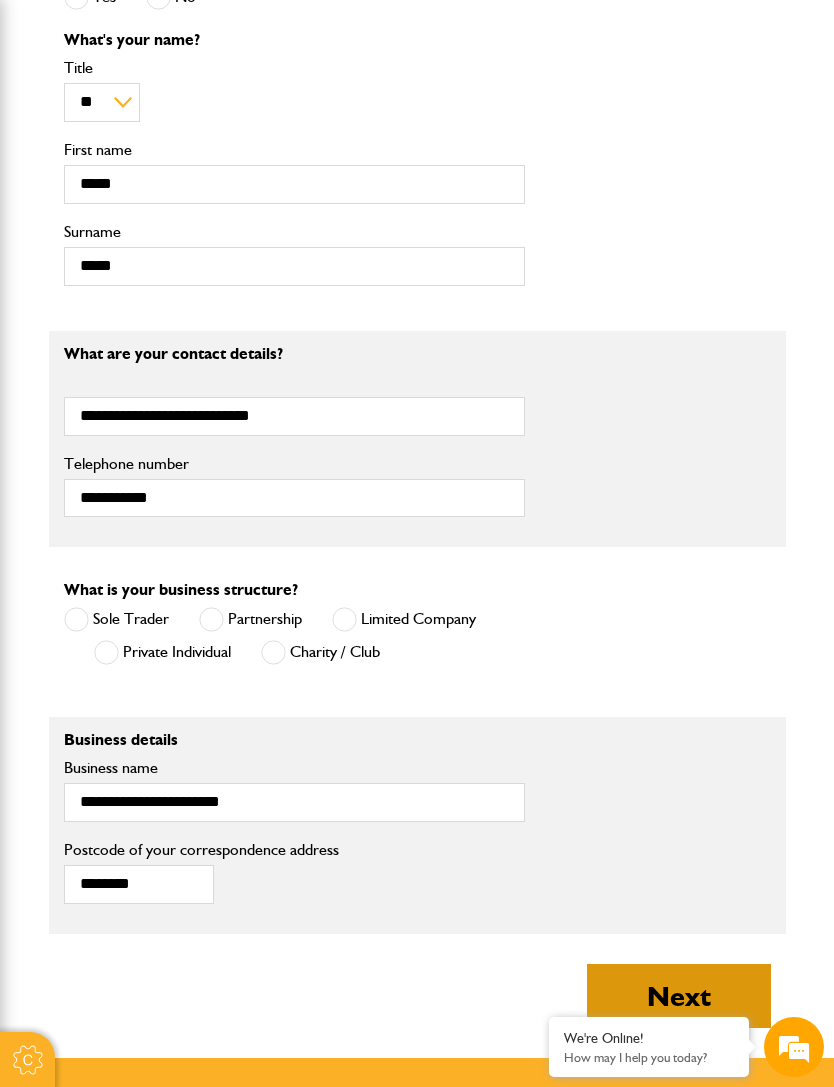 click on "Next" at bounding box center [679, 996] 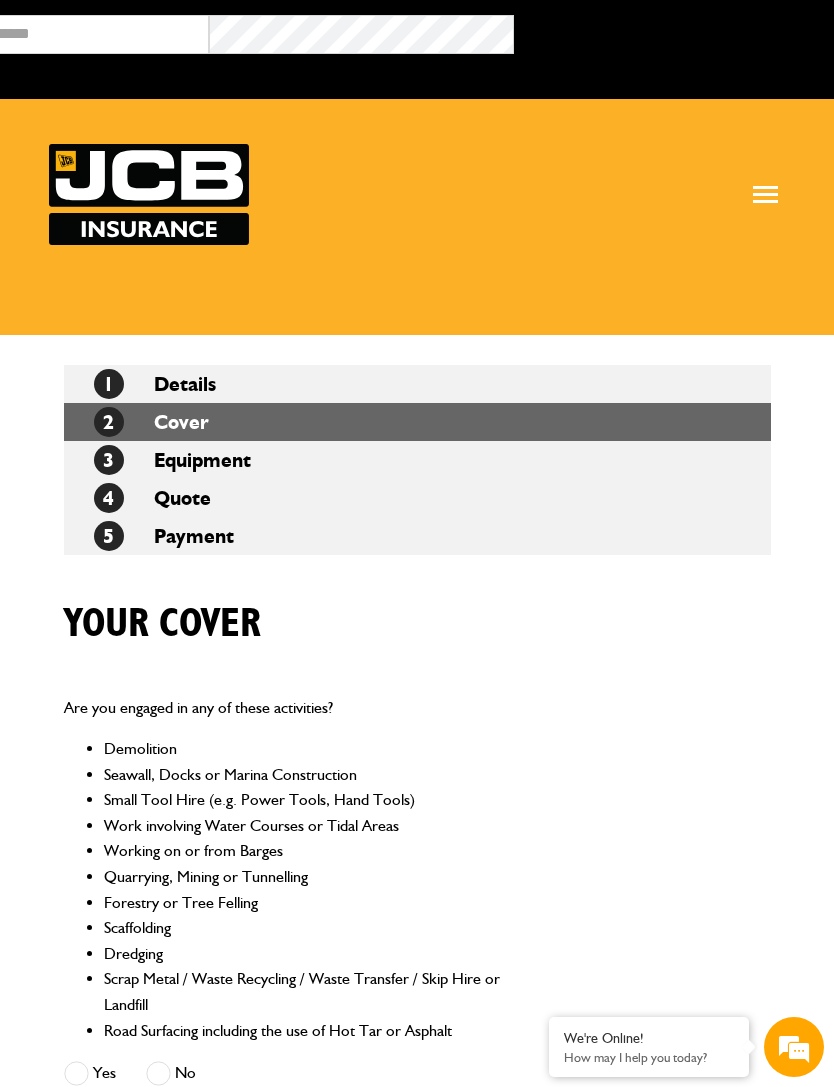 scroll, scrollTop: 0, scrollLeft: 0, axis: both 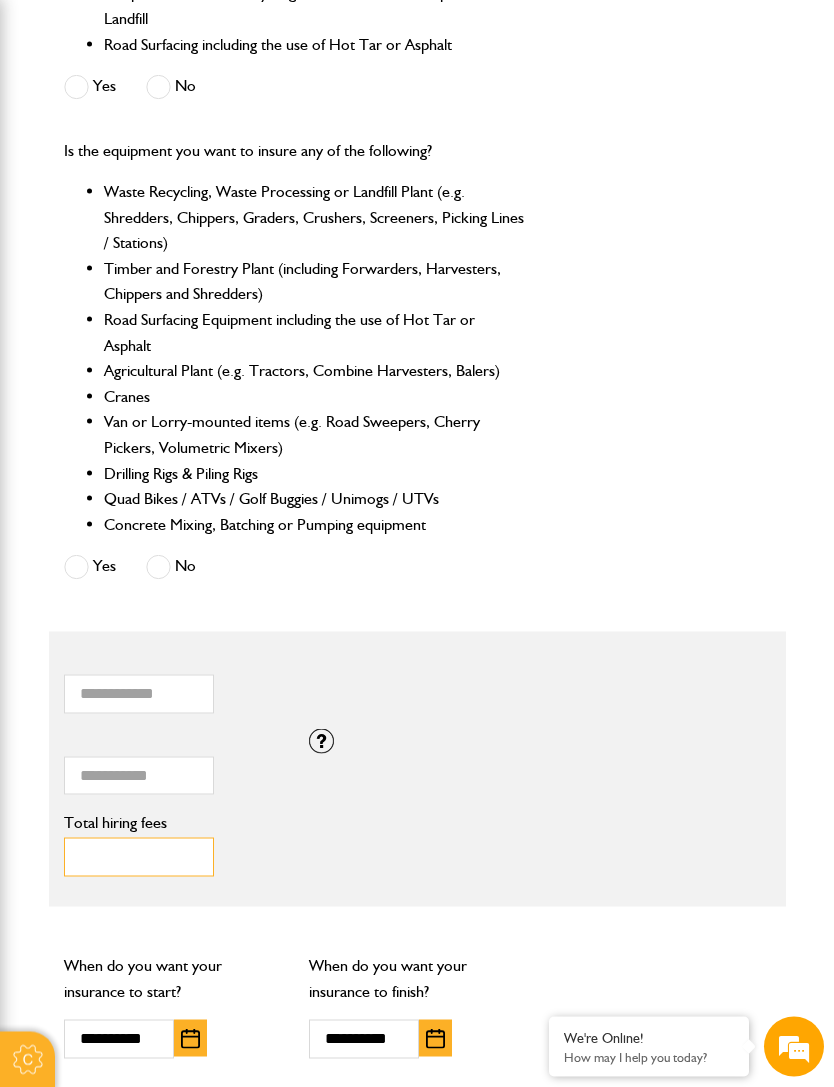click on "*****" at bounding box center (139, 857) 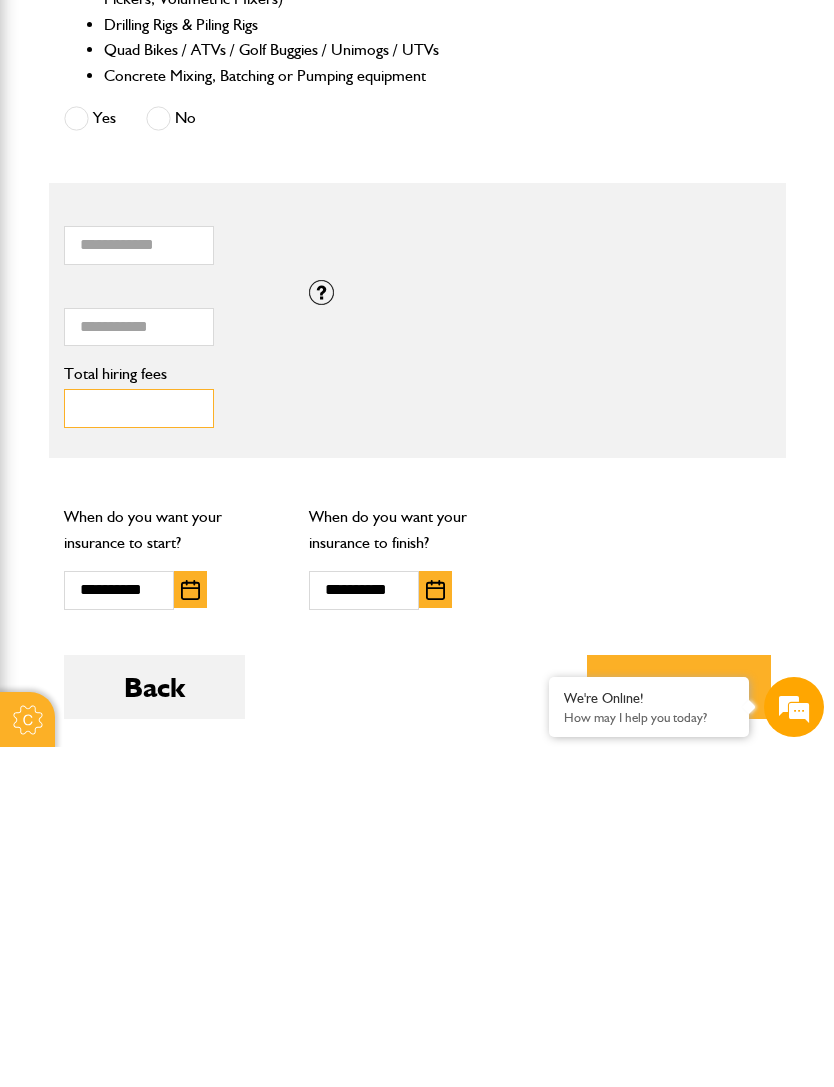 type on "*" 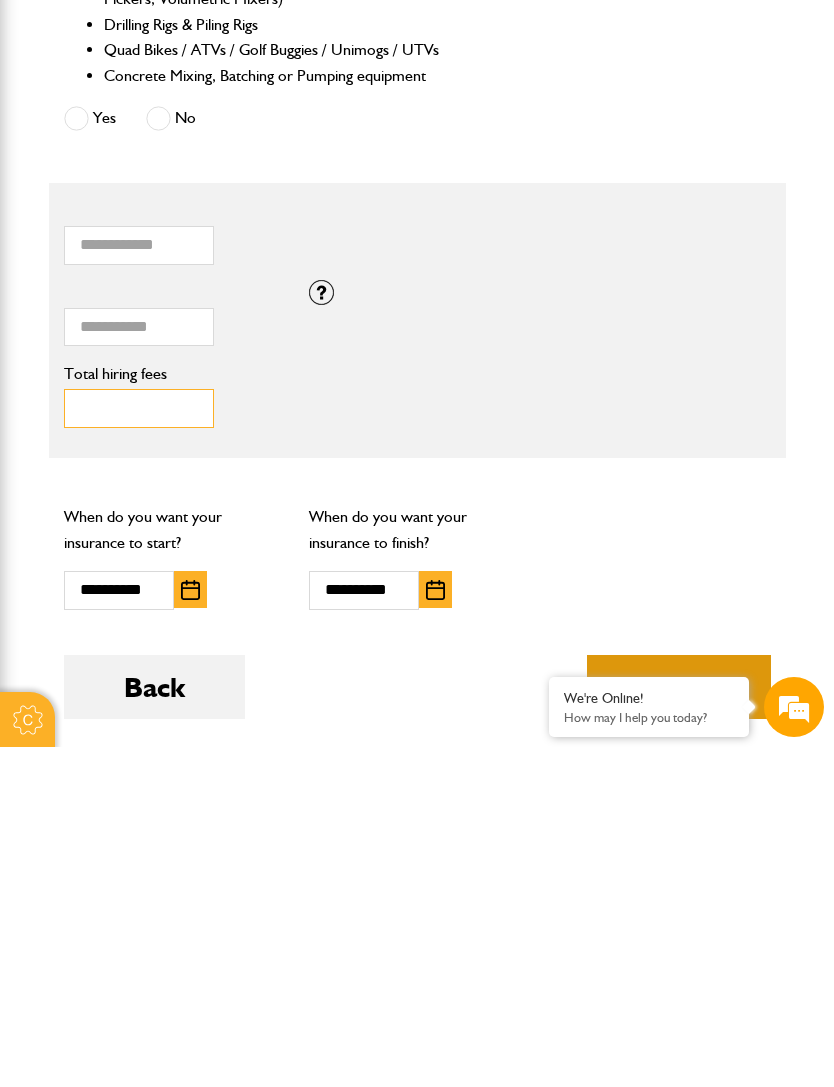 type on "***" 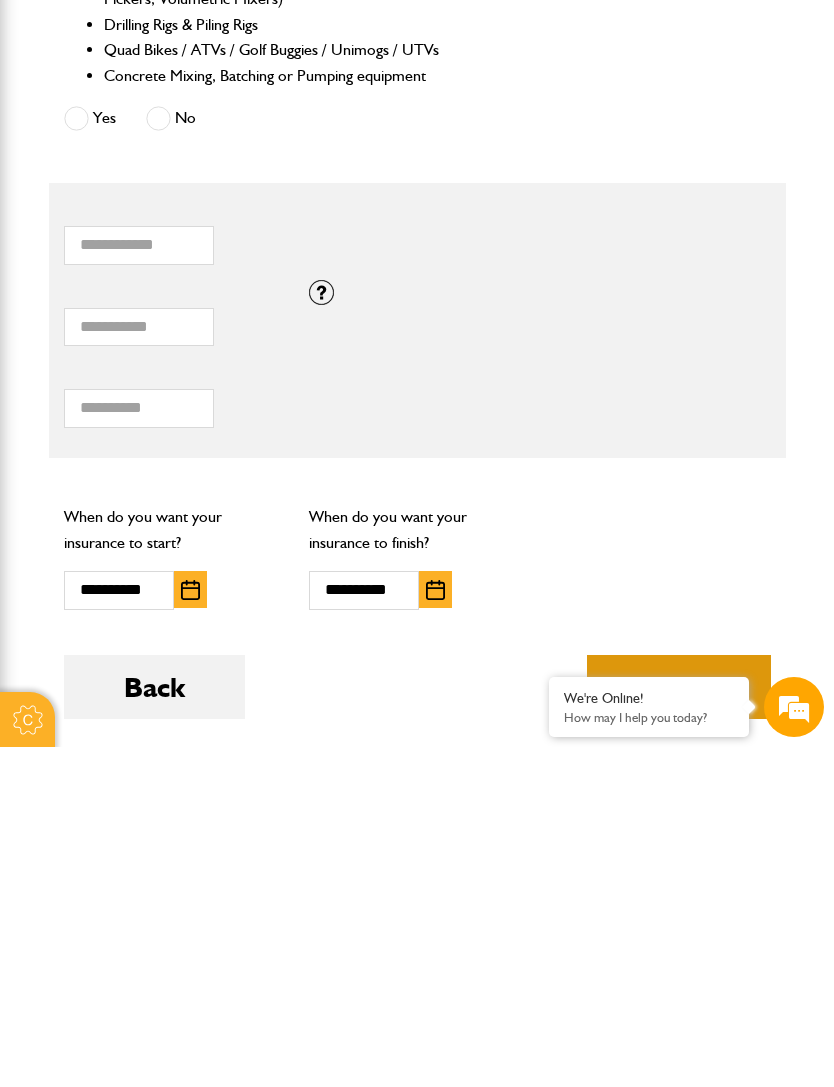 click on "Next" at bounding box center (679, 1027) 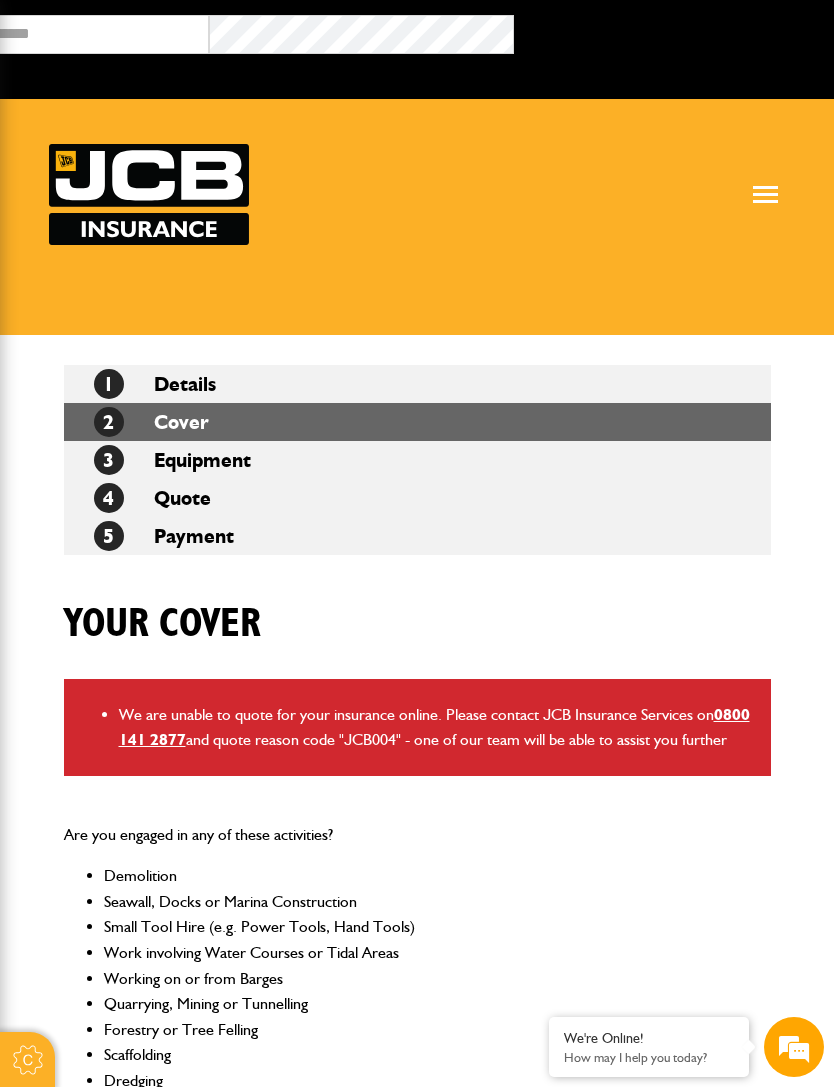 scroll, scrollTop: 0, scrollLeft: 0, axis: both 